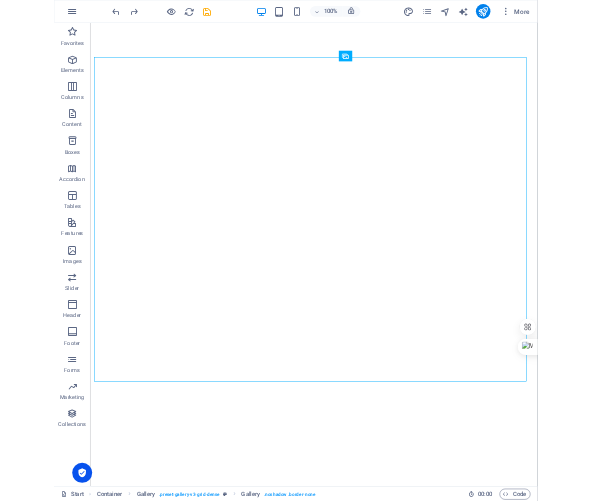 scroll, scrollTop: 0, scrollLeft: 0, axis: both 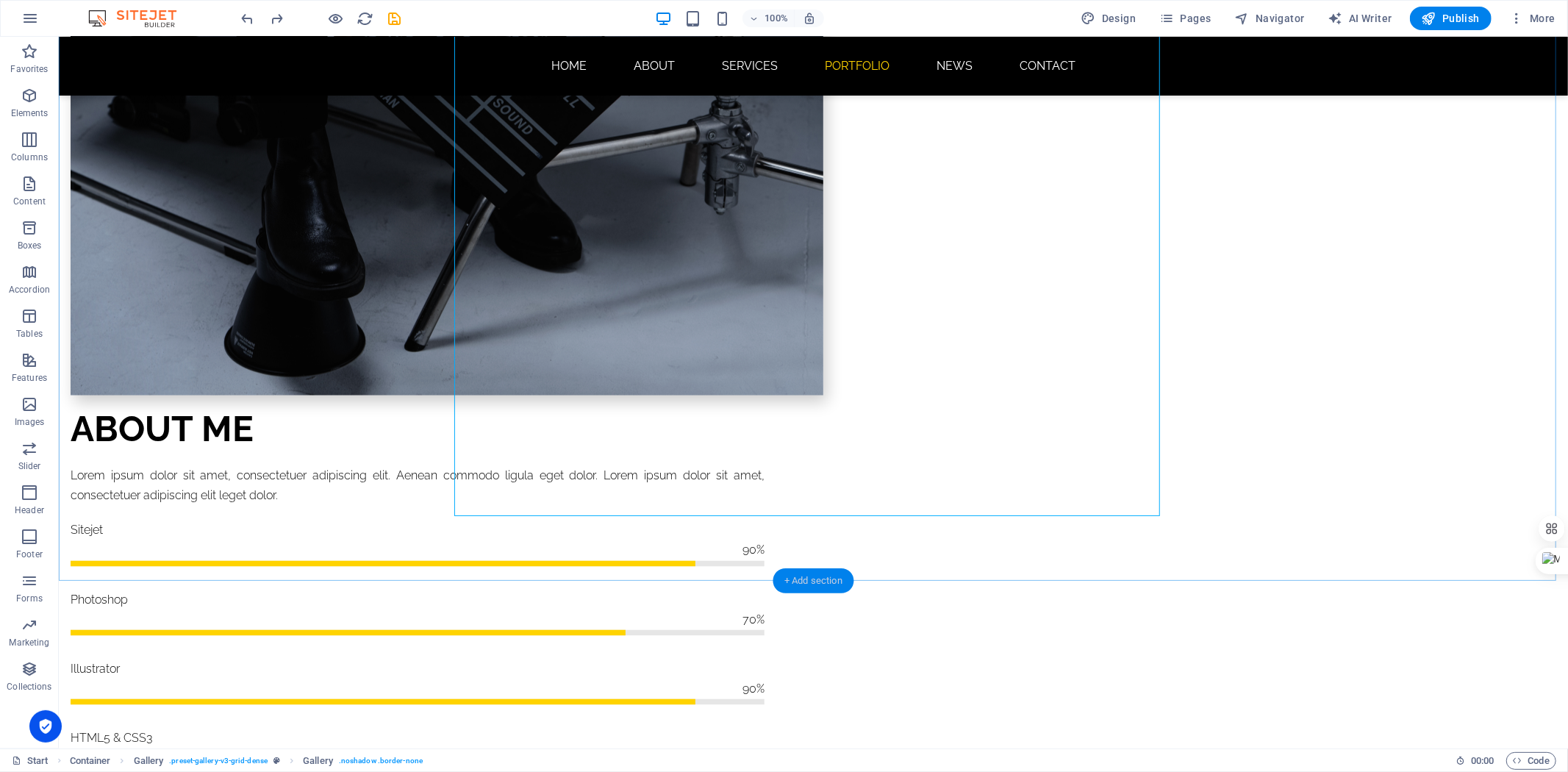 click on "+ Add section" at bounding box center [813, 581] 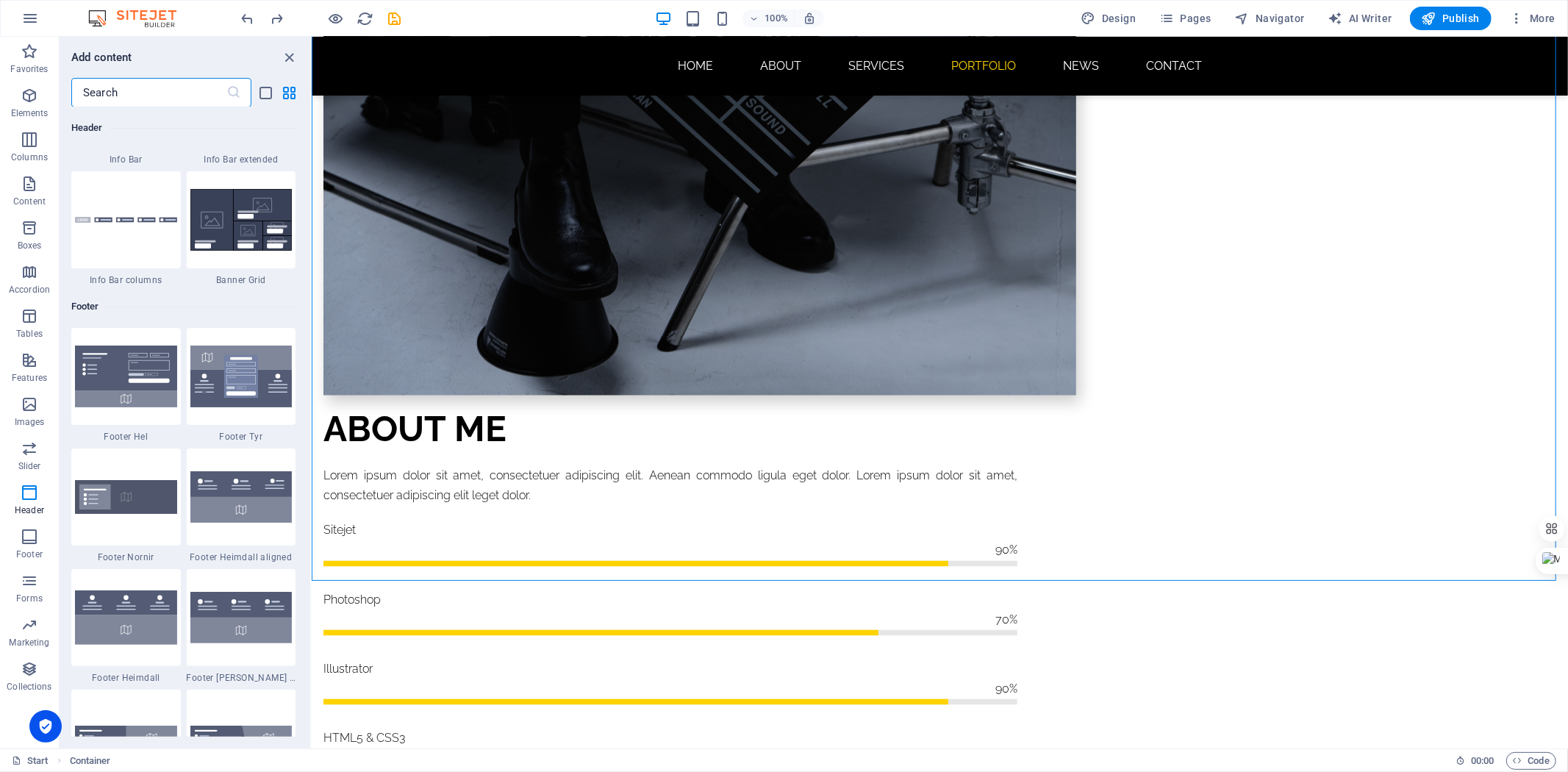 scroll, scrollTop: 9516, scrollLeft: 0, axis: vertical 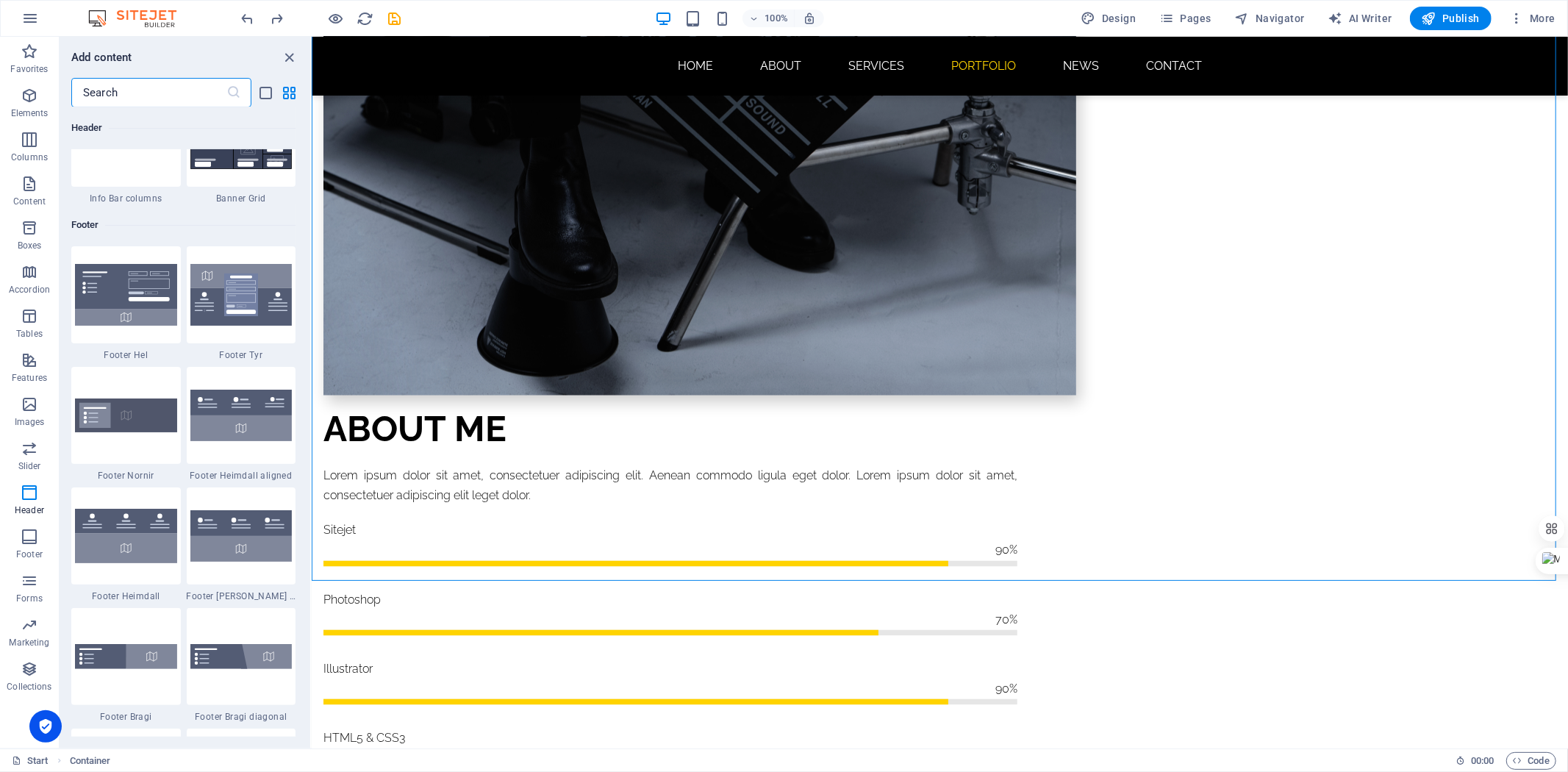 click at bounding box center (148, 93) 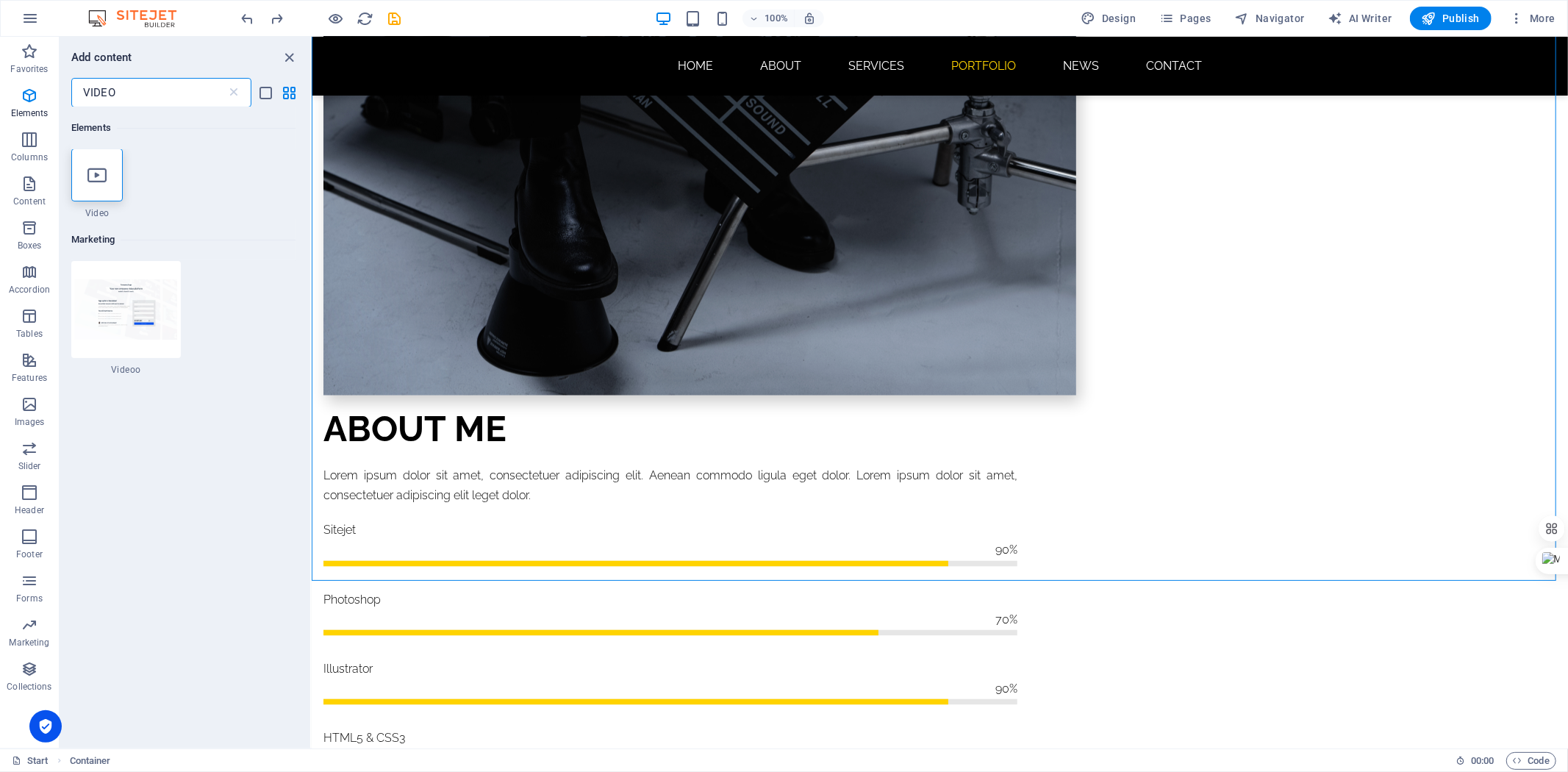 scroll, scrollTop: 0, scrollLeft: 0, axis: both 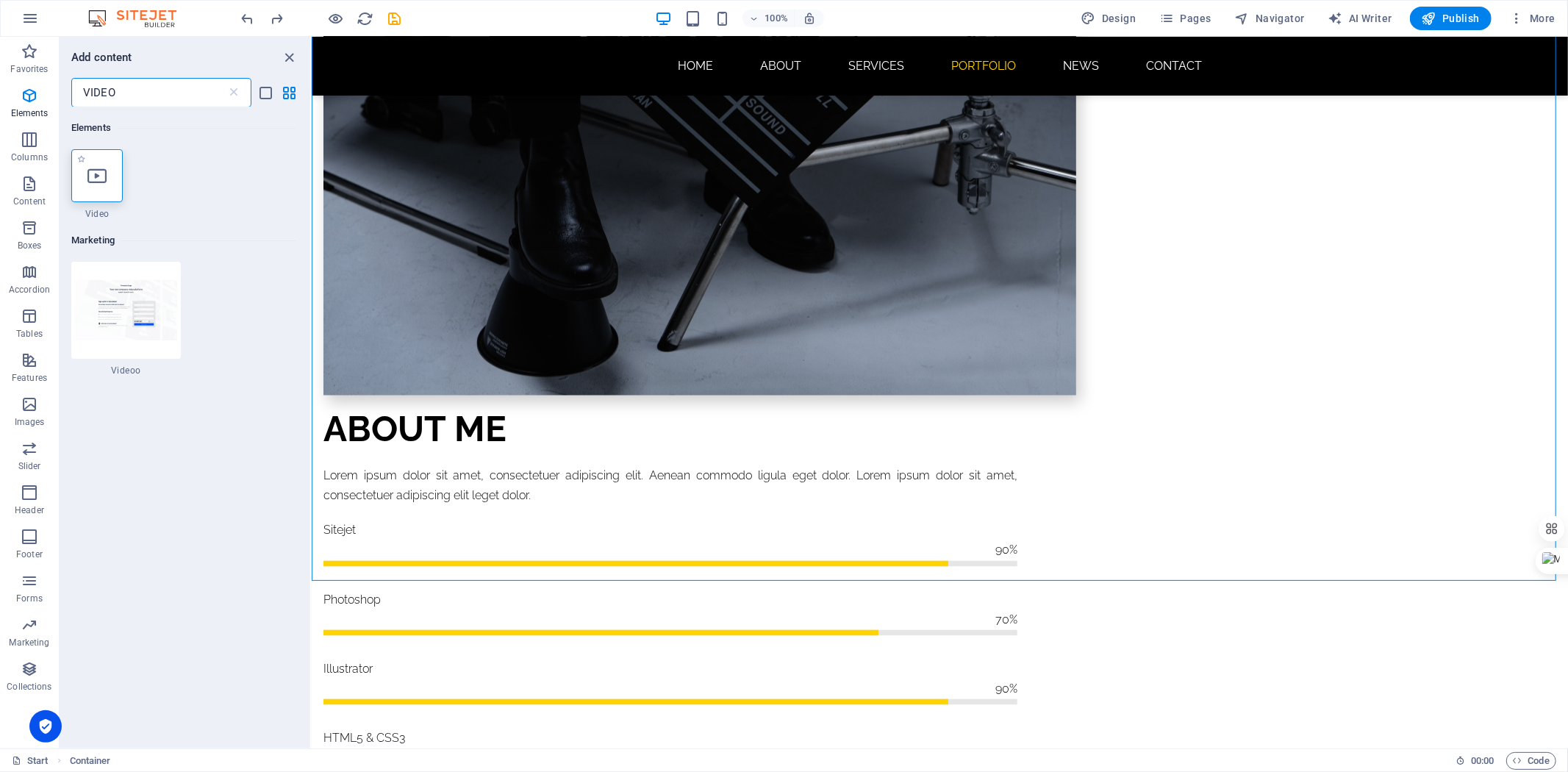 type on "VIDEO" 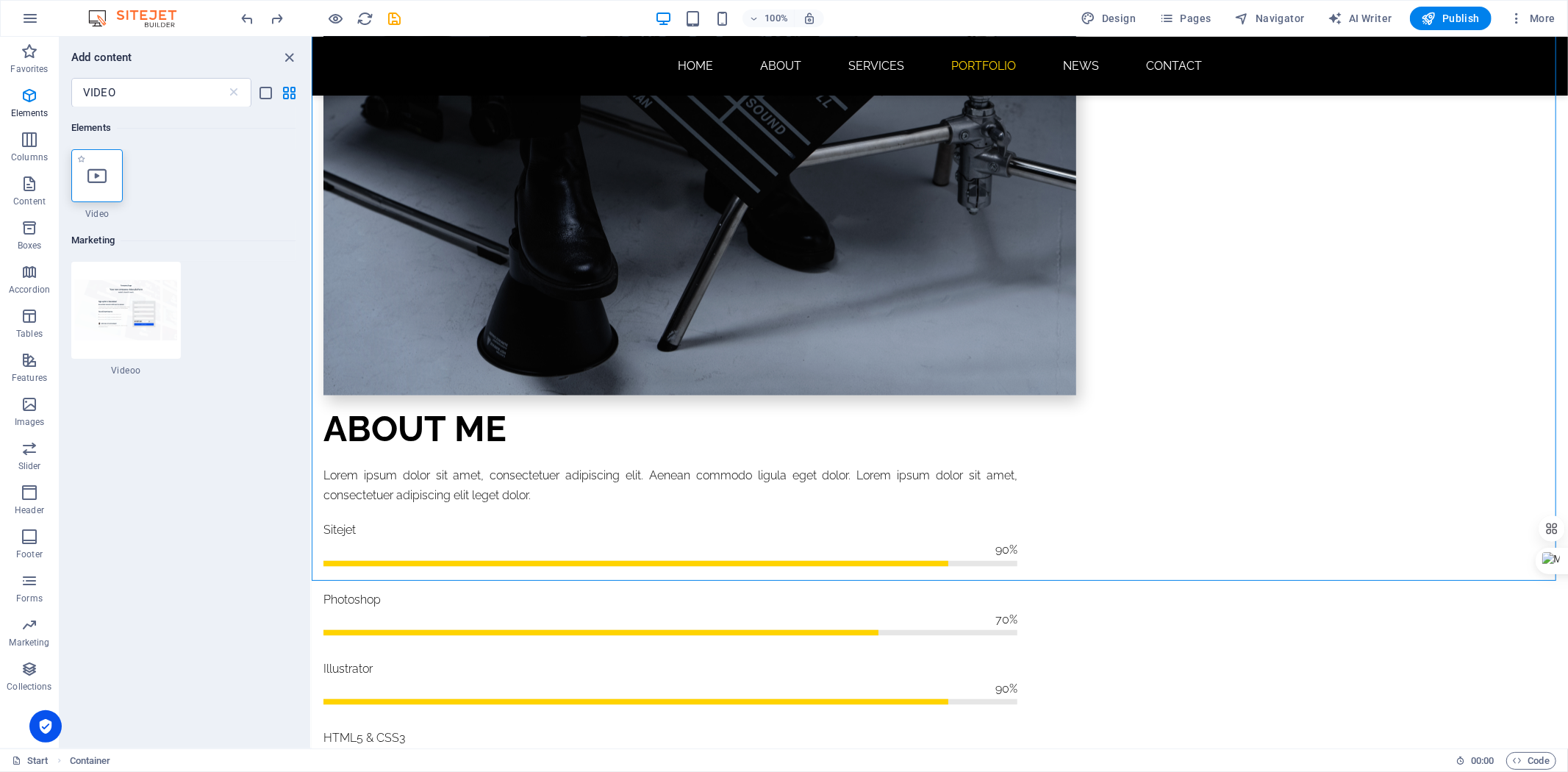 click at bounding box center [97, 176] 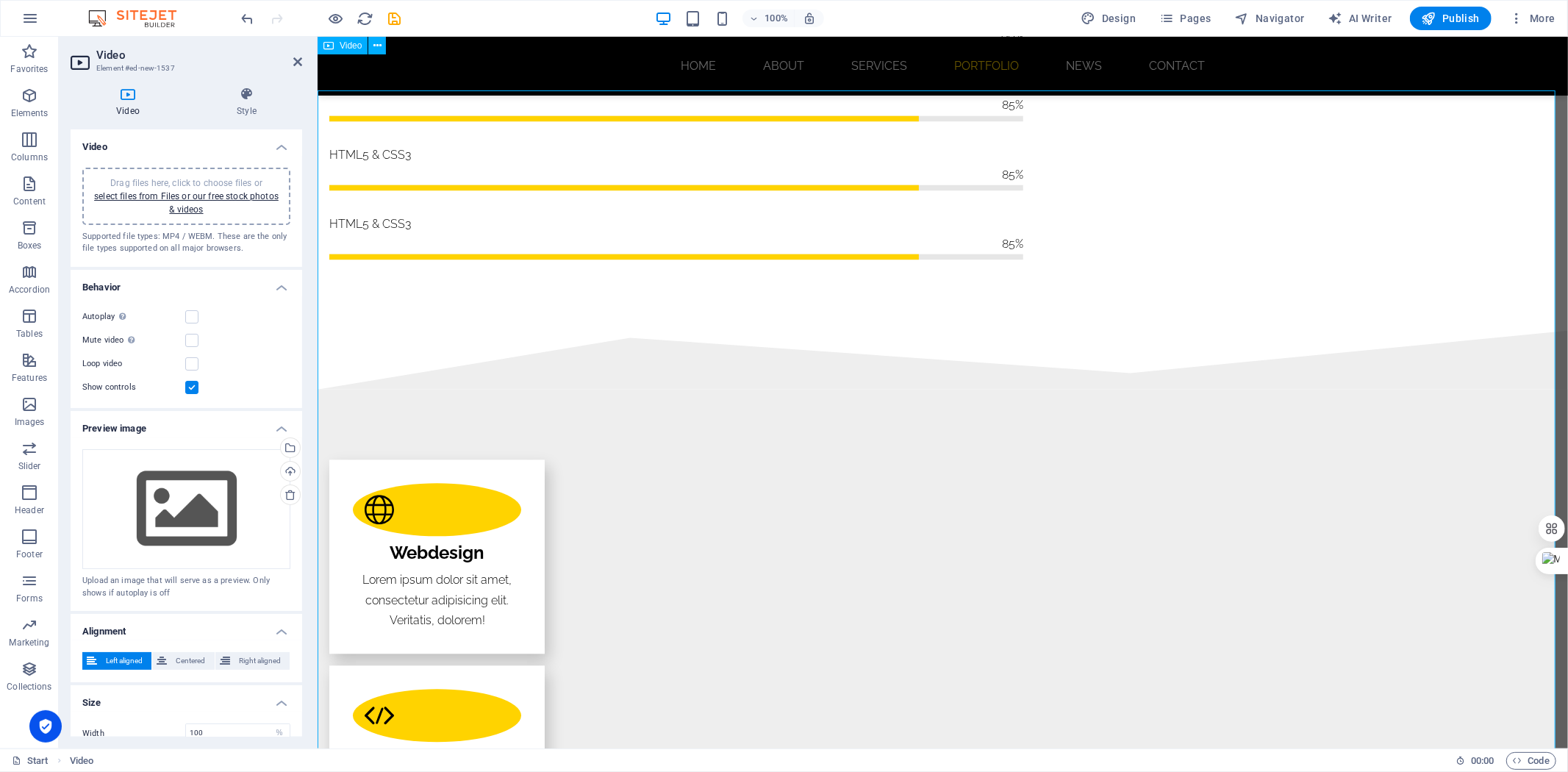scroll, scrollTop: 2522, scrollLeft: 0, axis: vertical 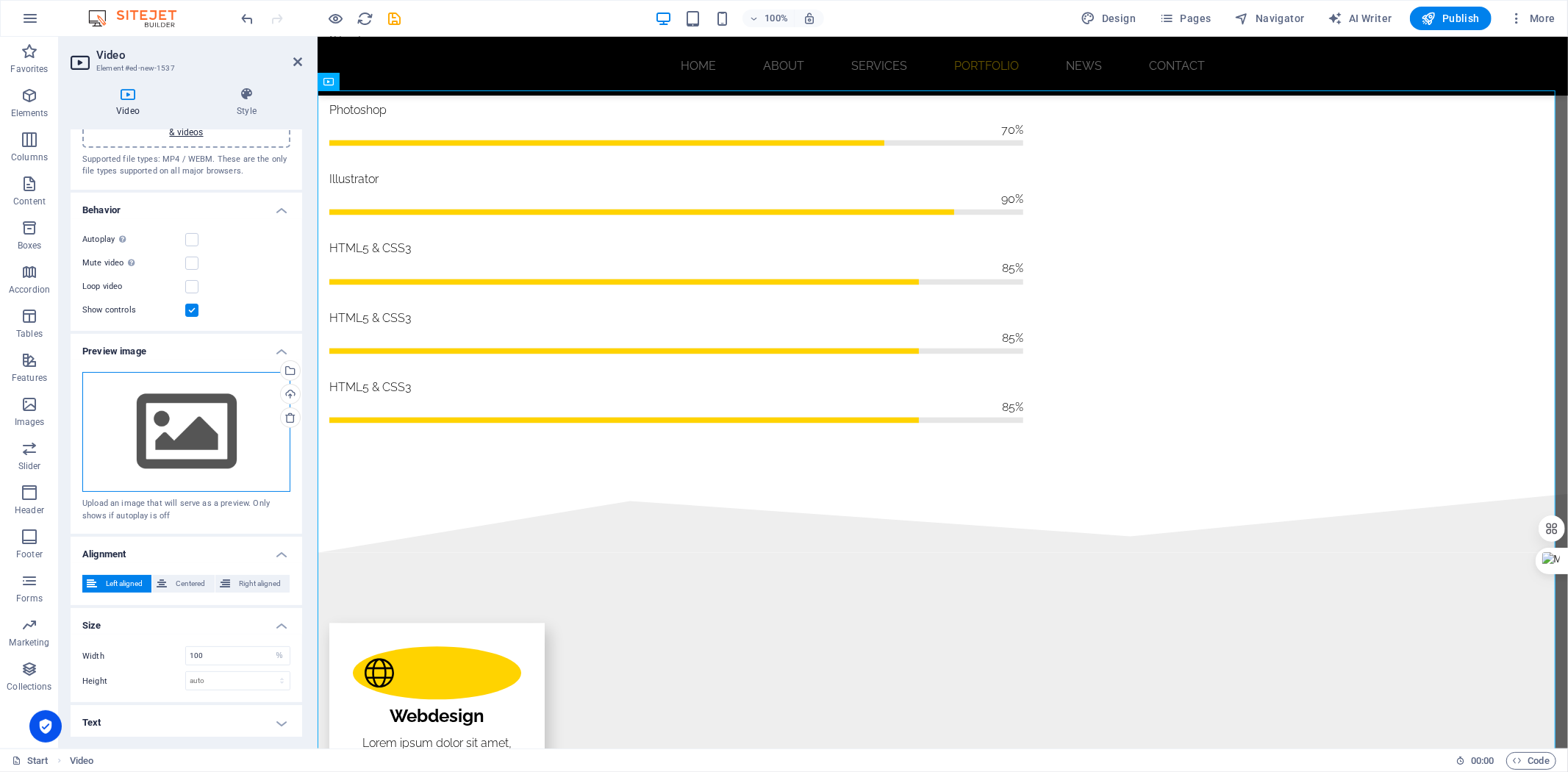 click on "Drag files here, click to choose files or select files from Files or our free stock photos & videos" at bounding box center (186, 432) 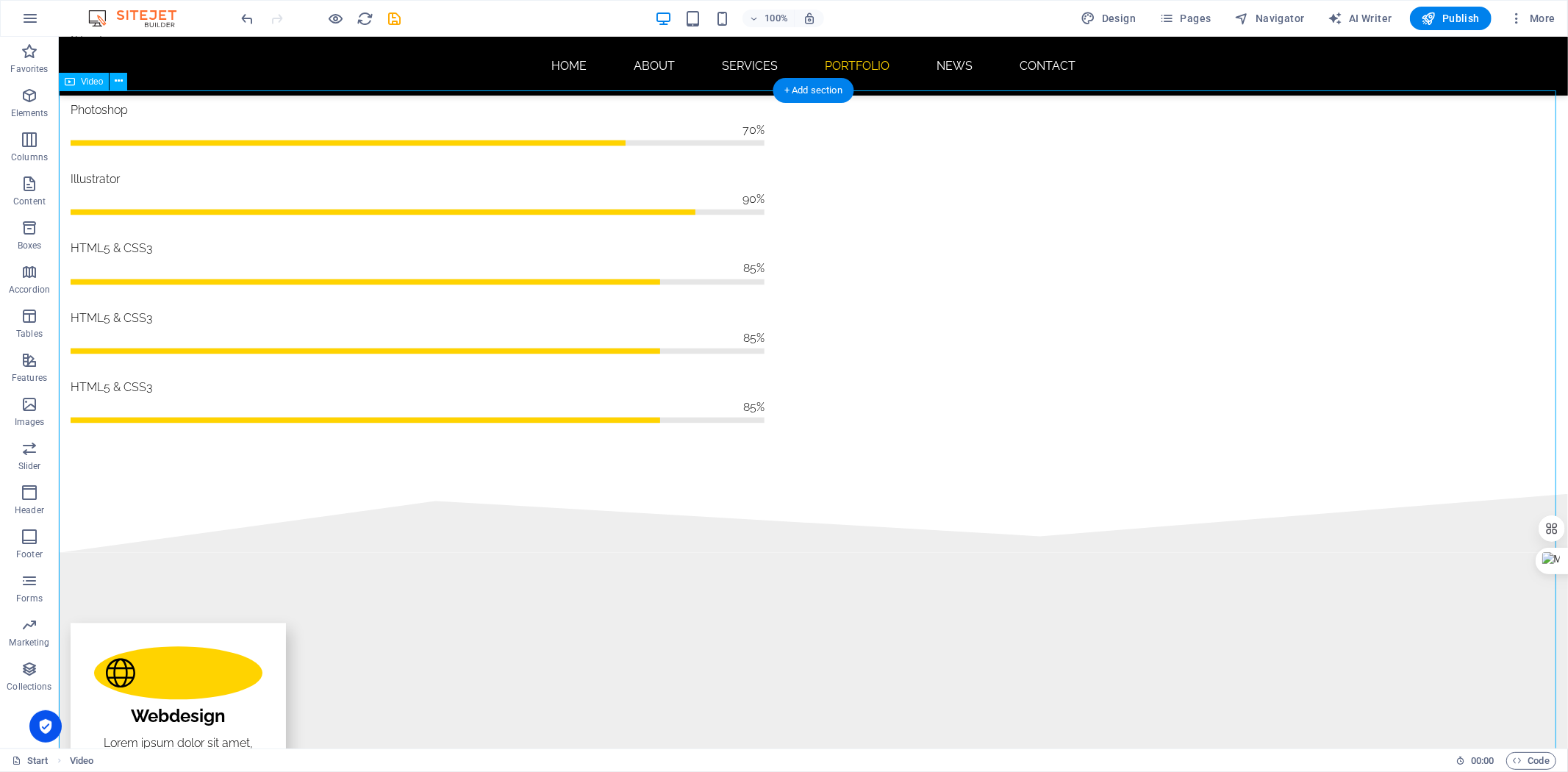 click at bounding box center [812, 3068] 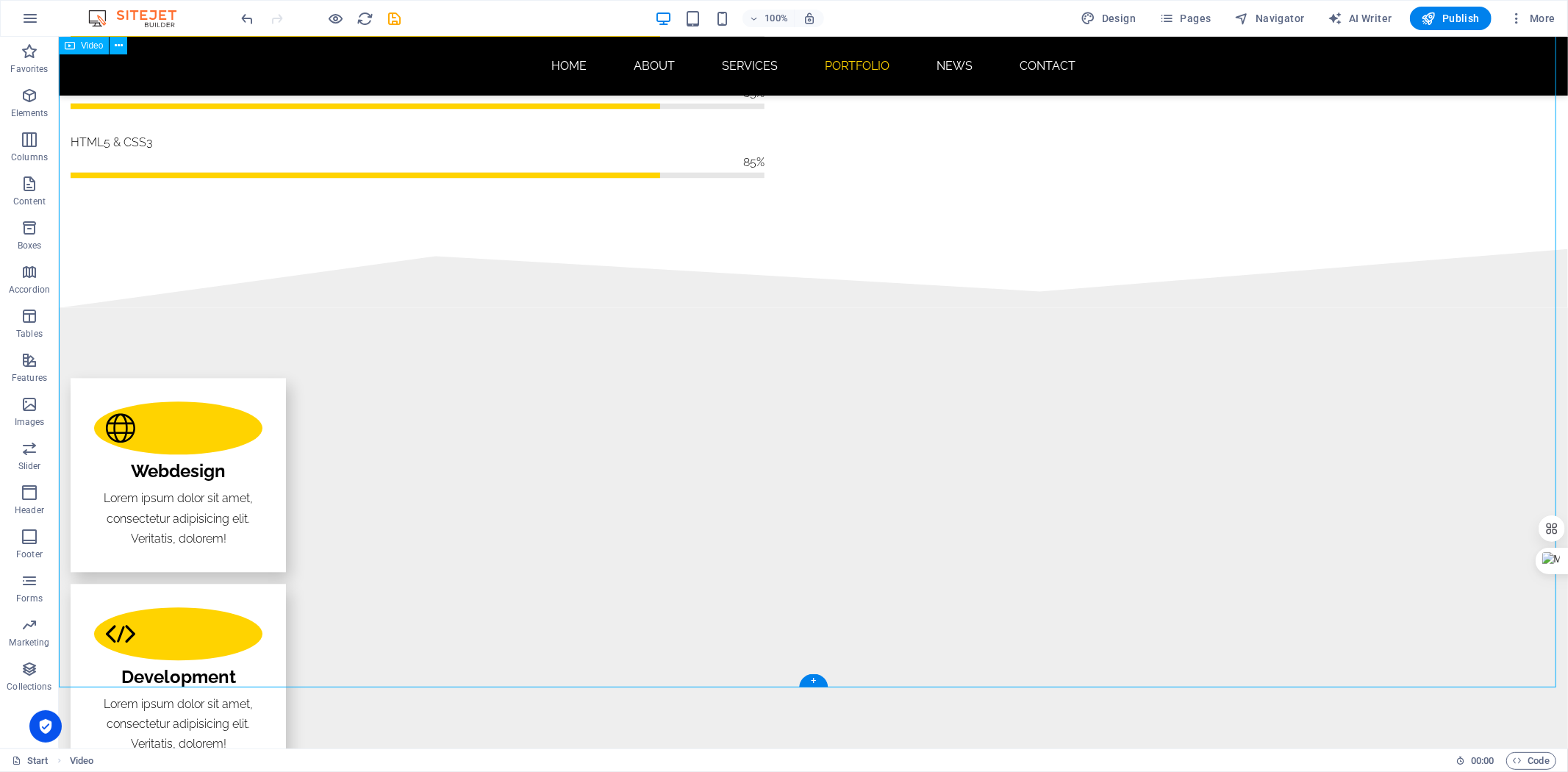 scroll, scrollTop: 2522, scrollLeft: 0, axis: vertical 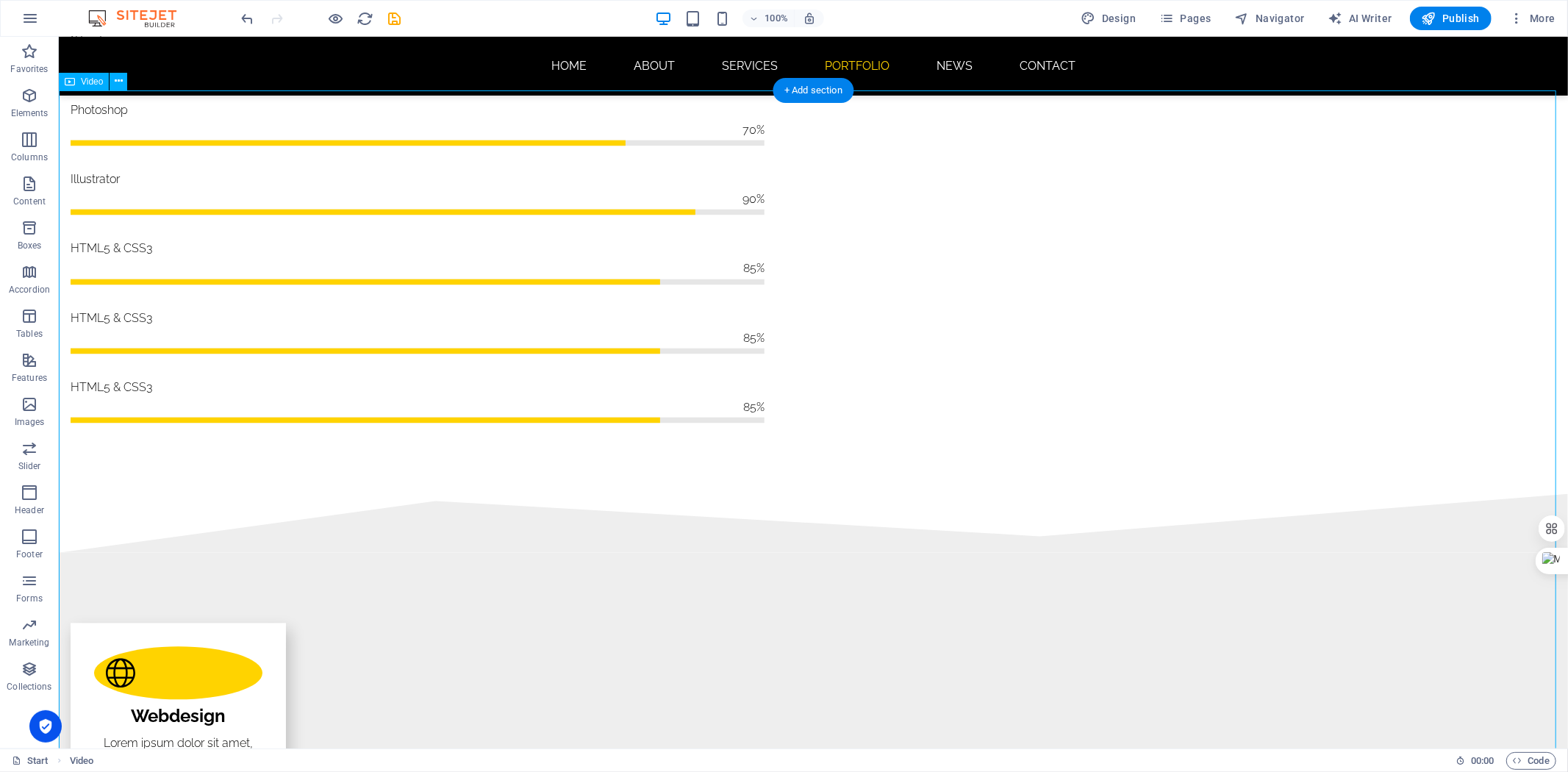 click at bounding box center [812, 3068] 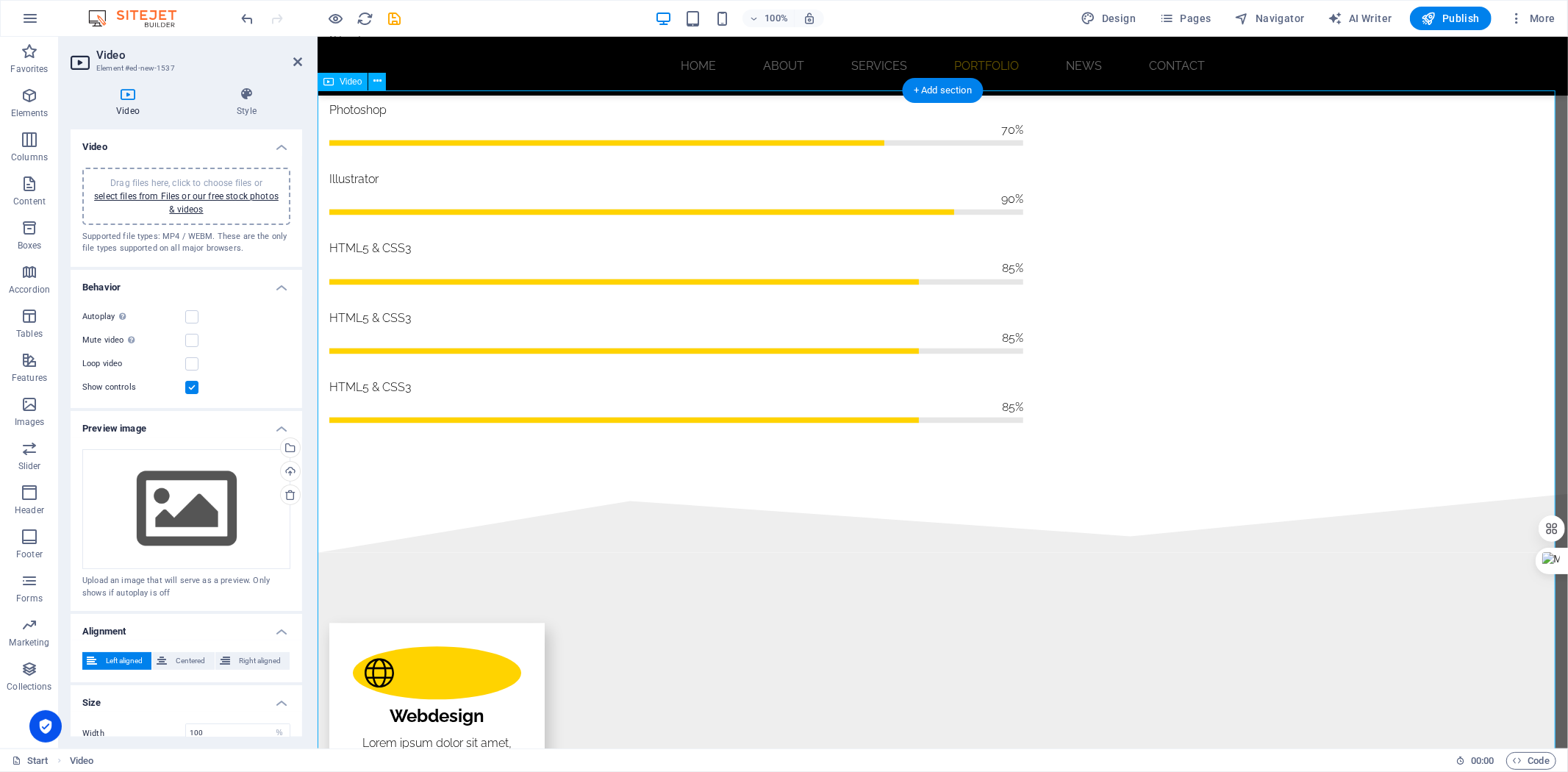 click at bounding box center (942, 3003) 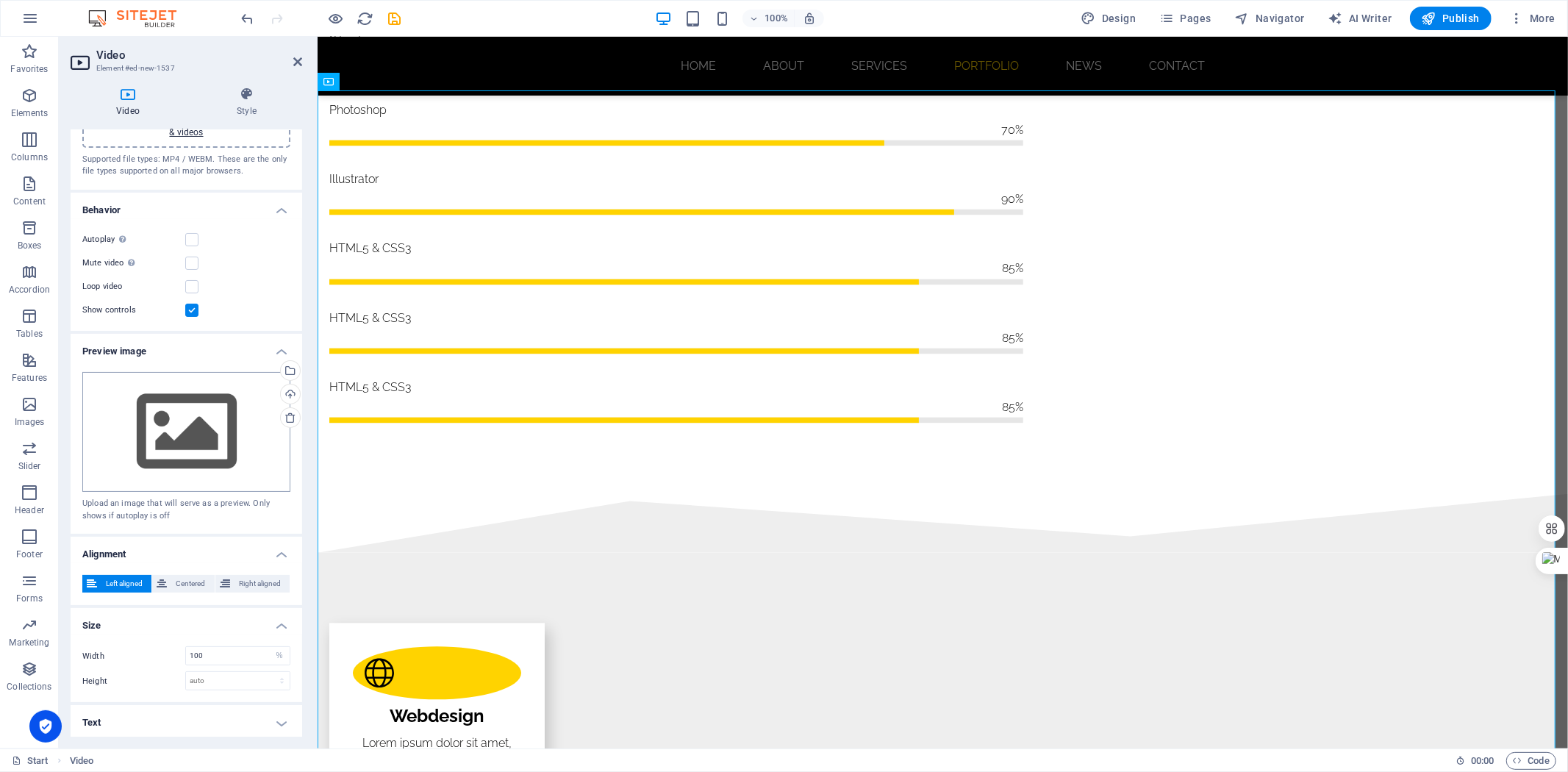 scroll, scrollTop: 0, scrollLeft: 0, axis: both 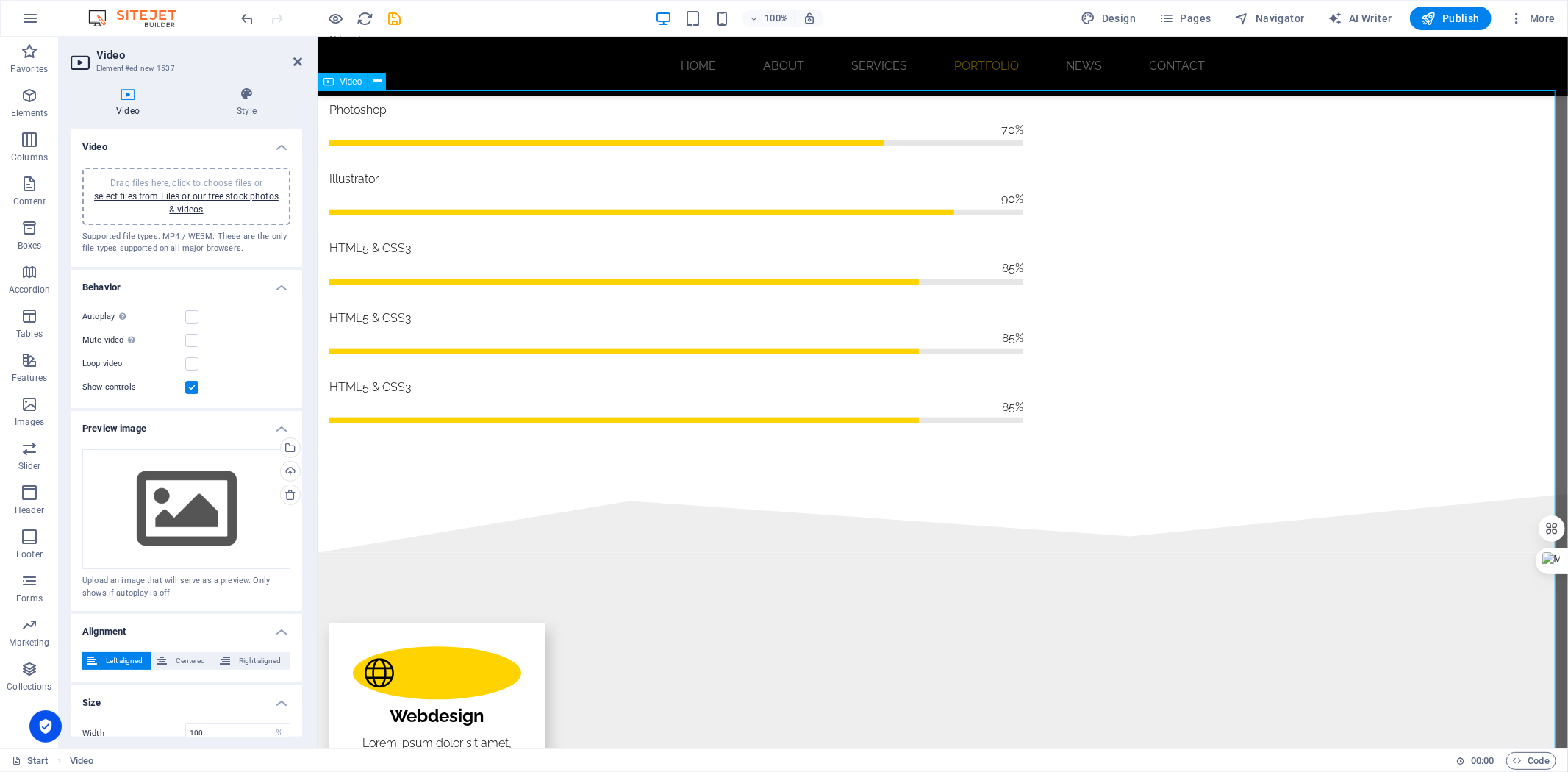 click at bounding box center [942, 3003] 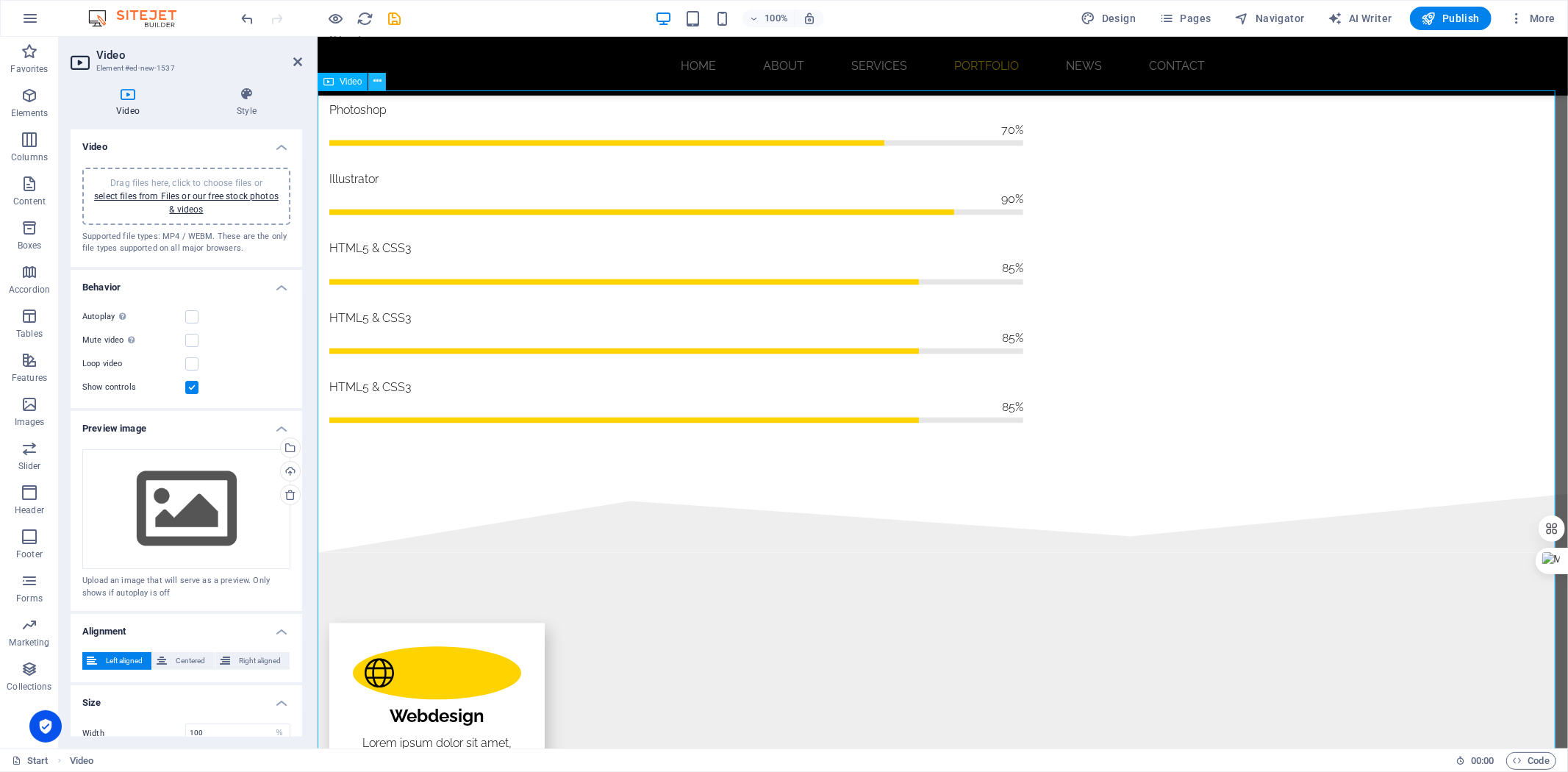 click at bounding box center [377, 82] 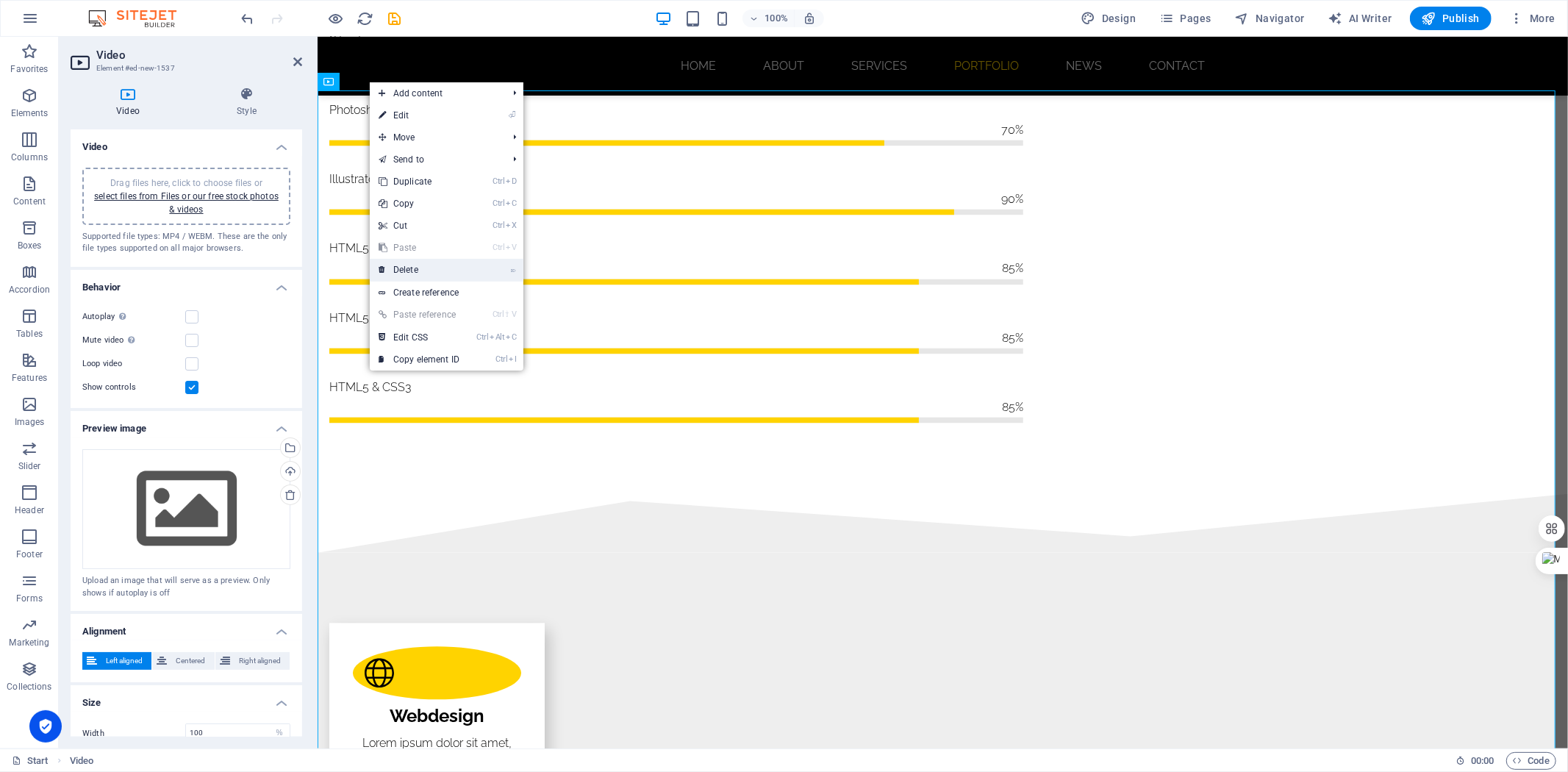 click on "⌦  Delete" at bounding box center [419, 270] 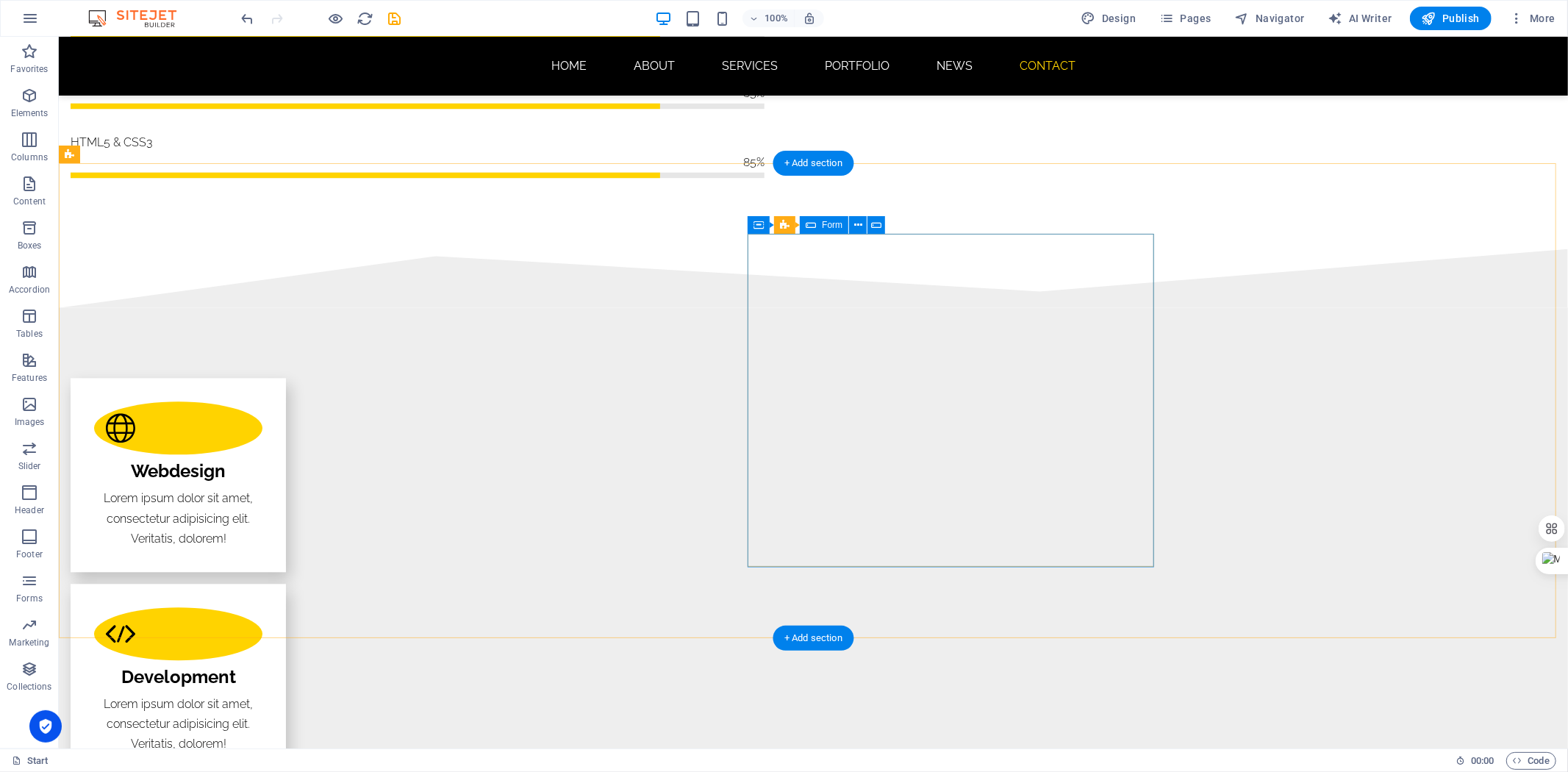 scroll, scrollTop: 3093, scrollLeft: 0, axis: vertical 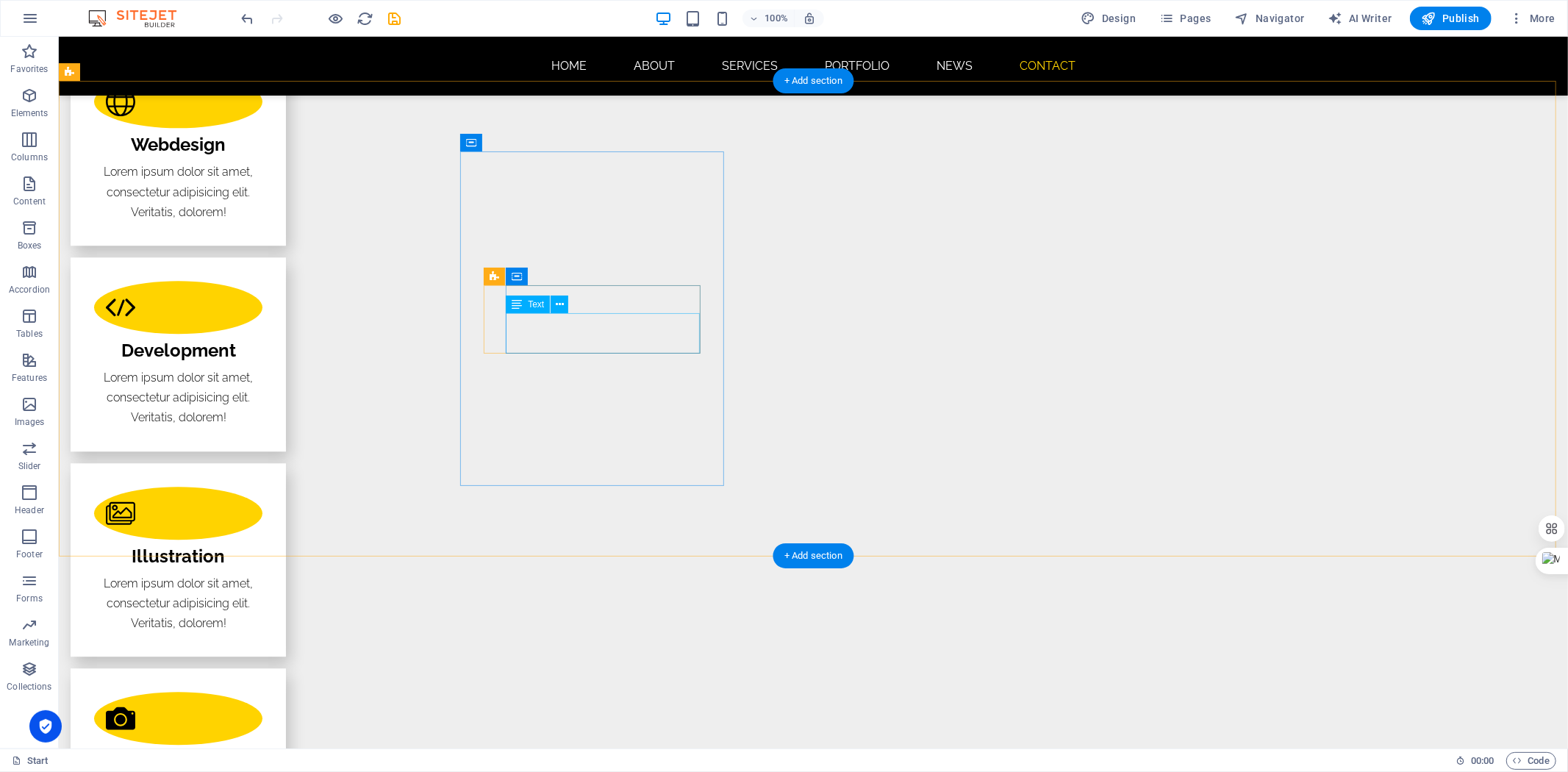 click on "0123 - 456789 [EMAIL_ADDRESS]" at bounding box center (417, 3570) 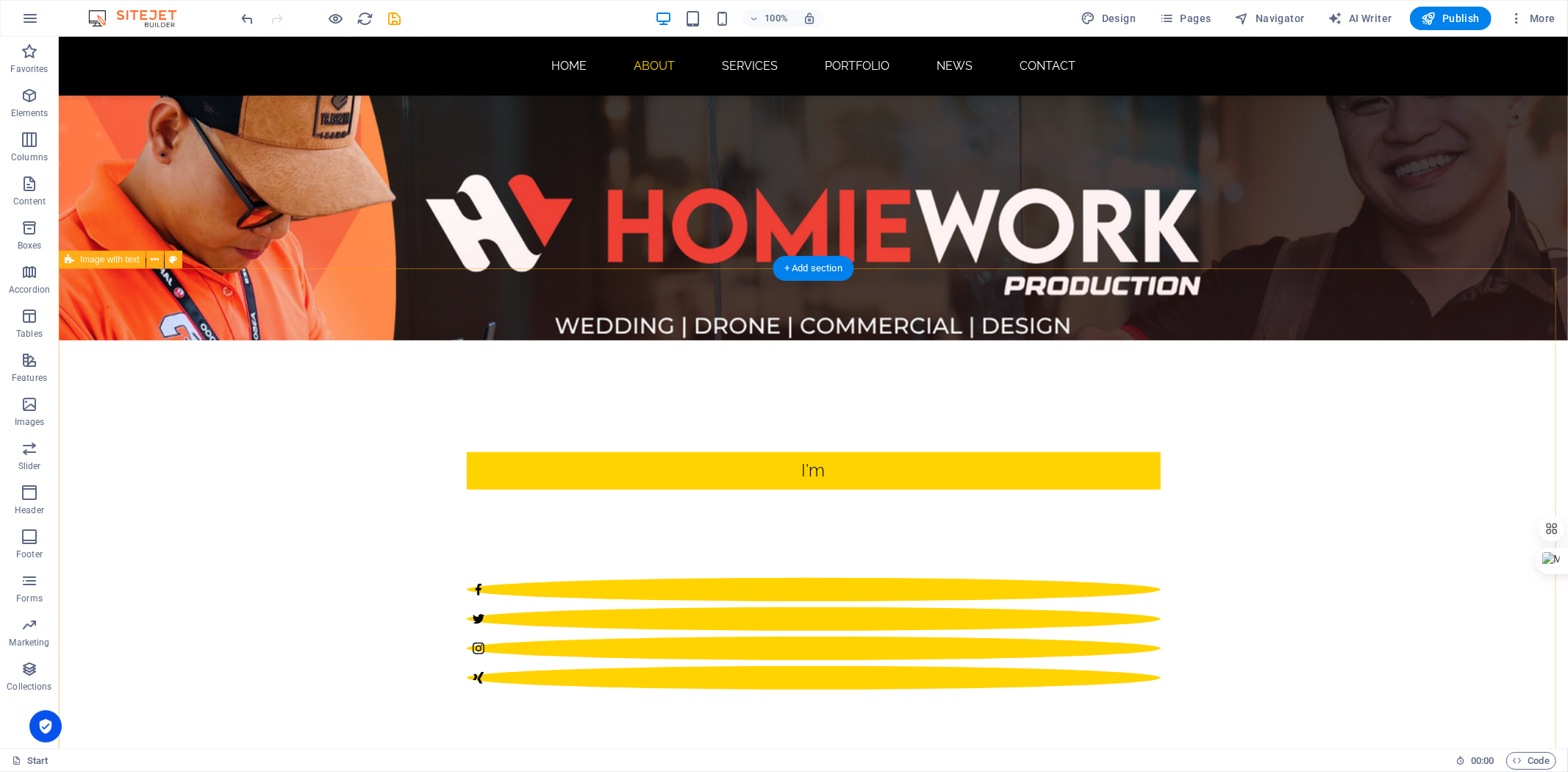 scroll, scrollTop: 490, scrollLeft: 0, axis: vertical 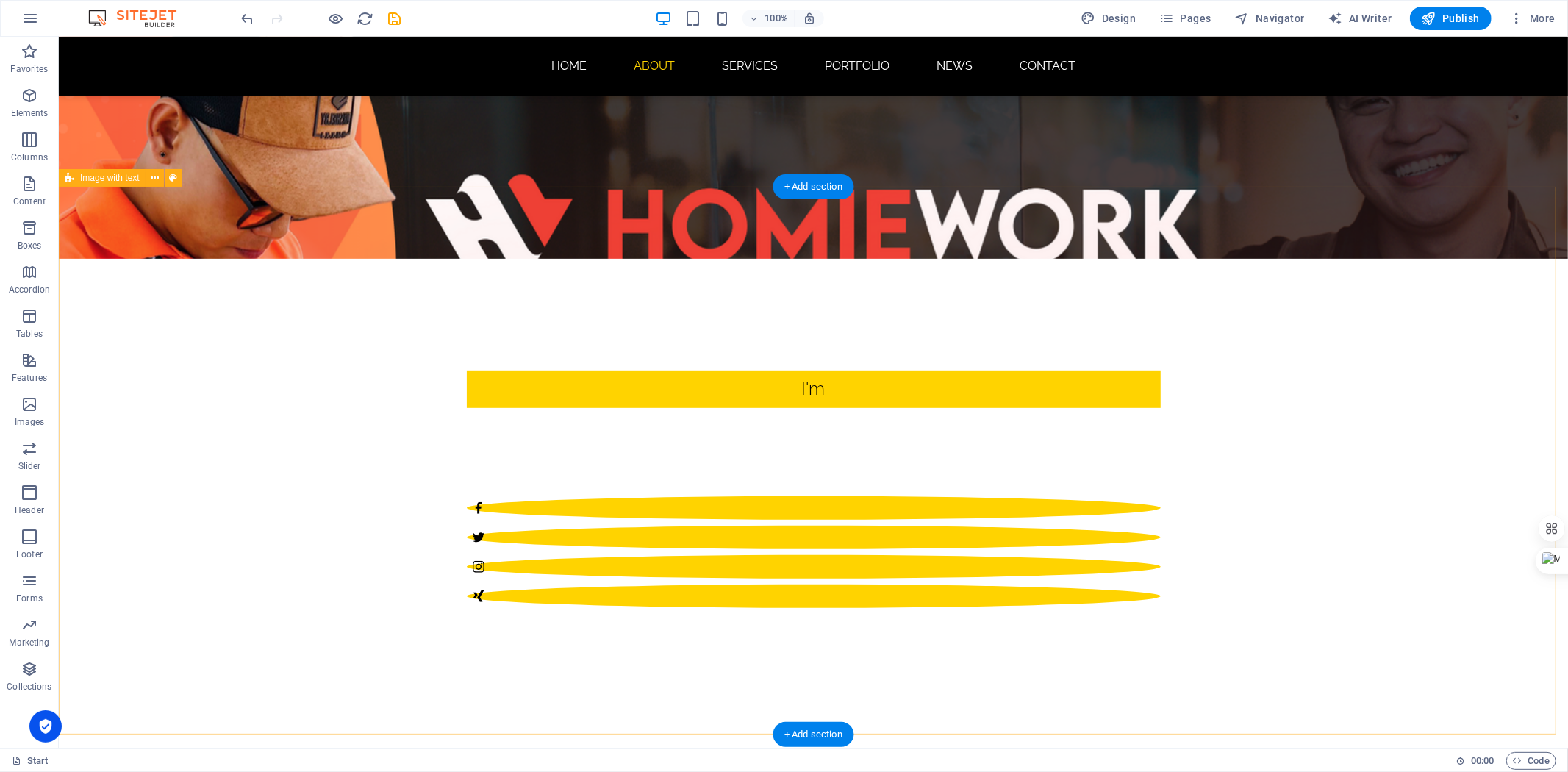 click on "About me Lorem ipsum dolor sit amet, consectetuer adipiscing elit. Aenean commodo ligula eget dolor. Lorem ipsum dolor sit amet, consectetuer adipiscing elit leget dolor. Sitejet 90%
Photoshop 70%
Illustrator 90%
HTML5 & CSS3 85%
HTML5 & CSS3 85%
HTML5 & CSS3 85%" at bounding box center (812, 1631) 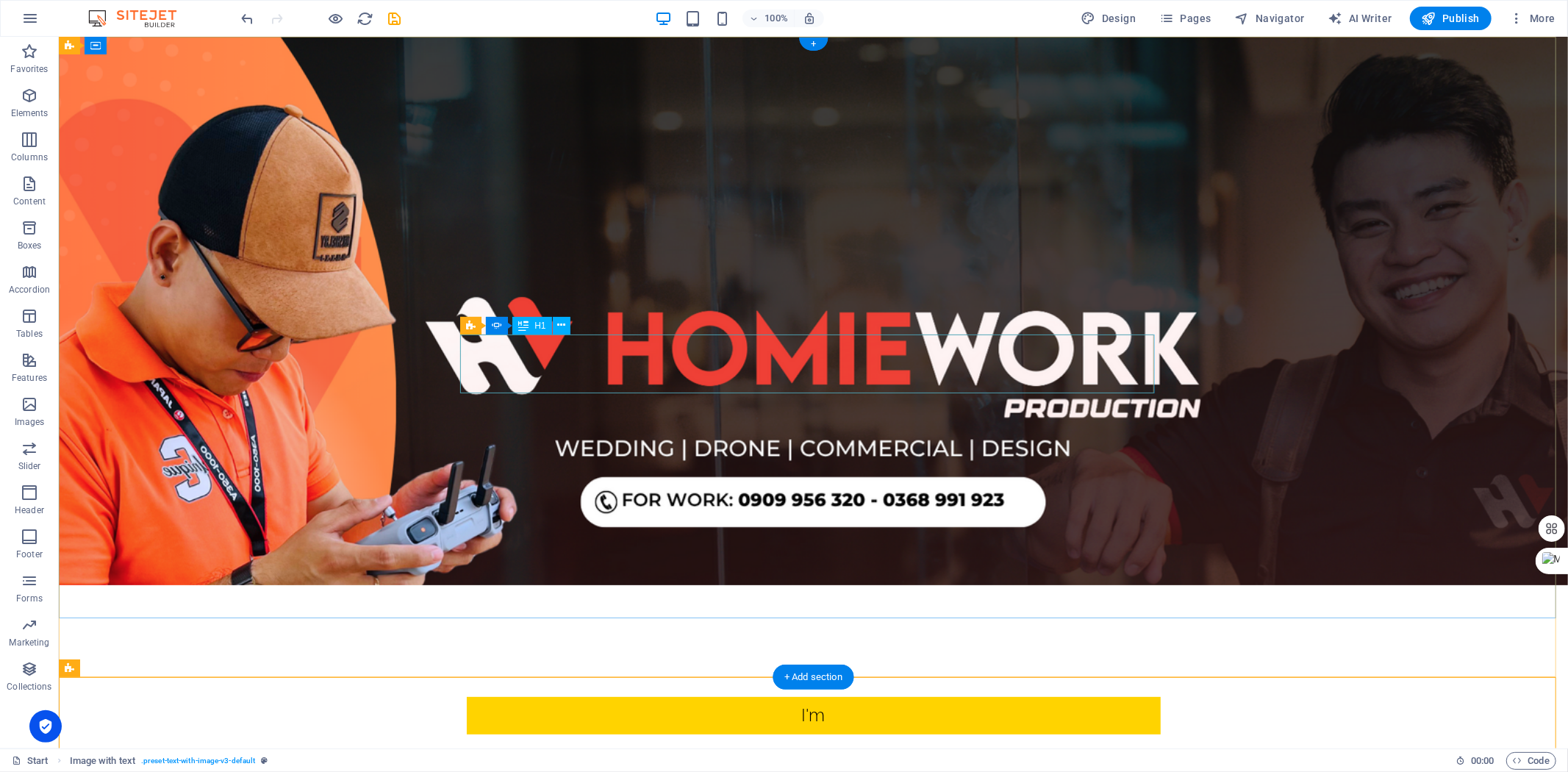 scroll, scrollTop: 0, scrollLeft: 0, axis: both 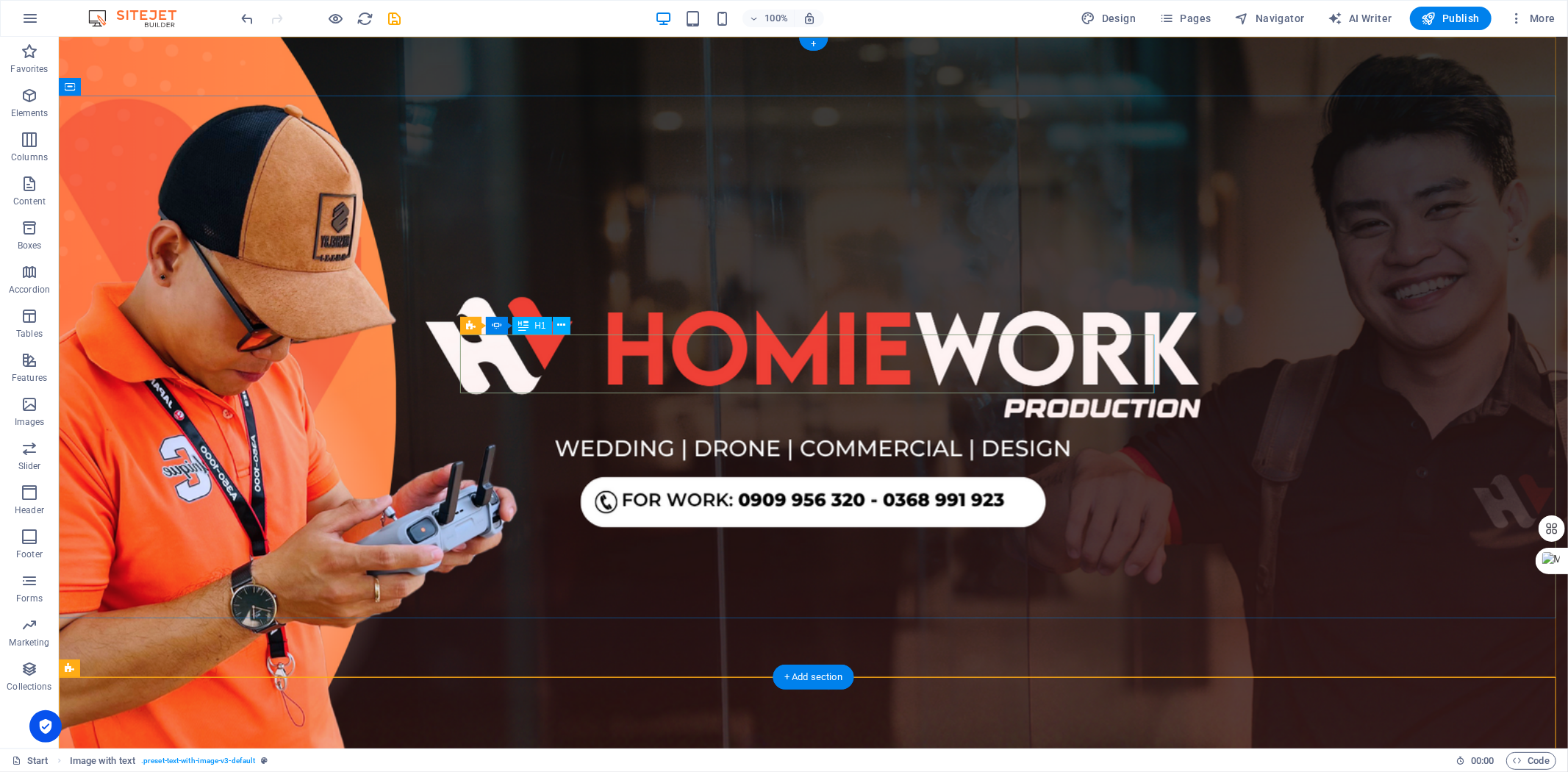 click on "Webdesigner" at bounding box center (813, 941) 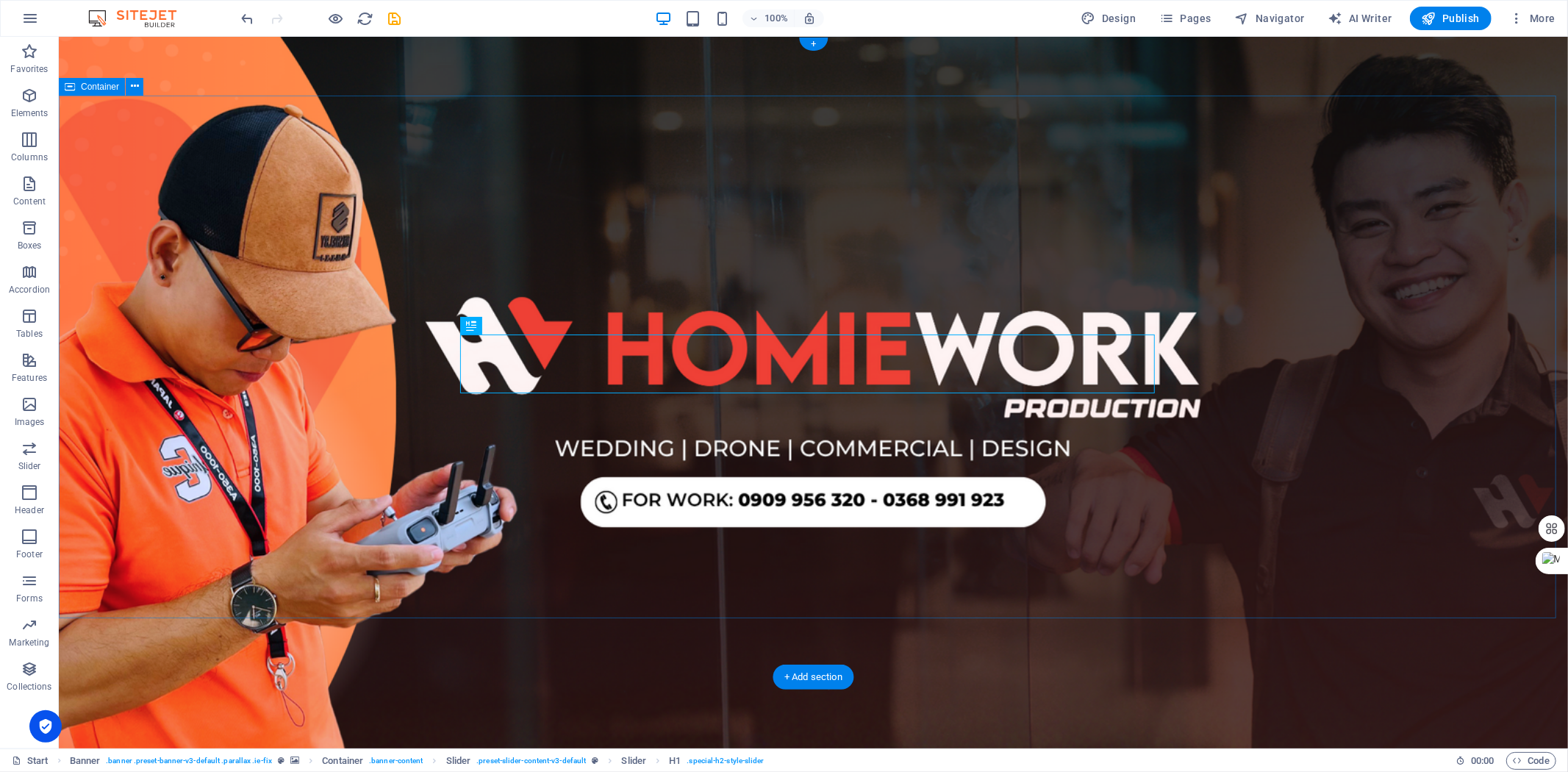 click on "I'm    Webdesigner Developer Photographer" at bounding box center (812, 978) 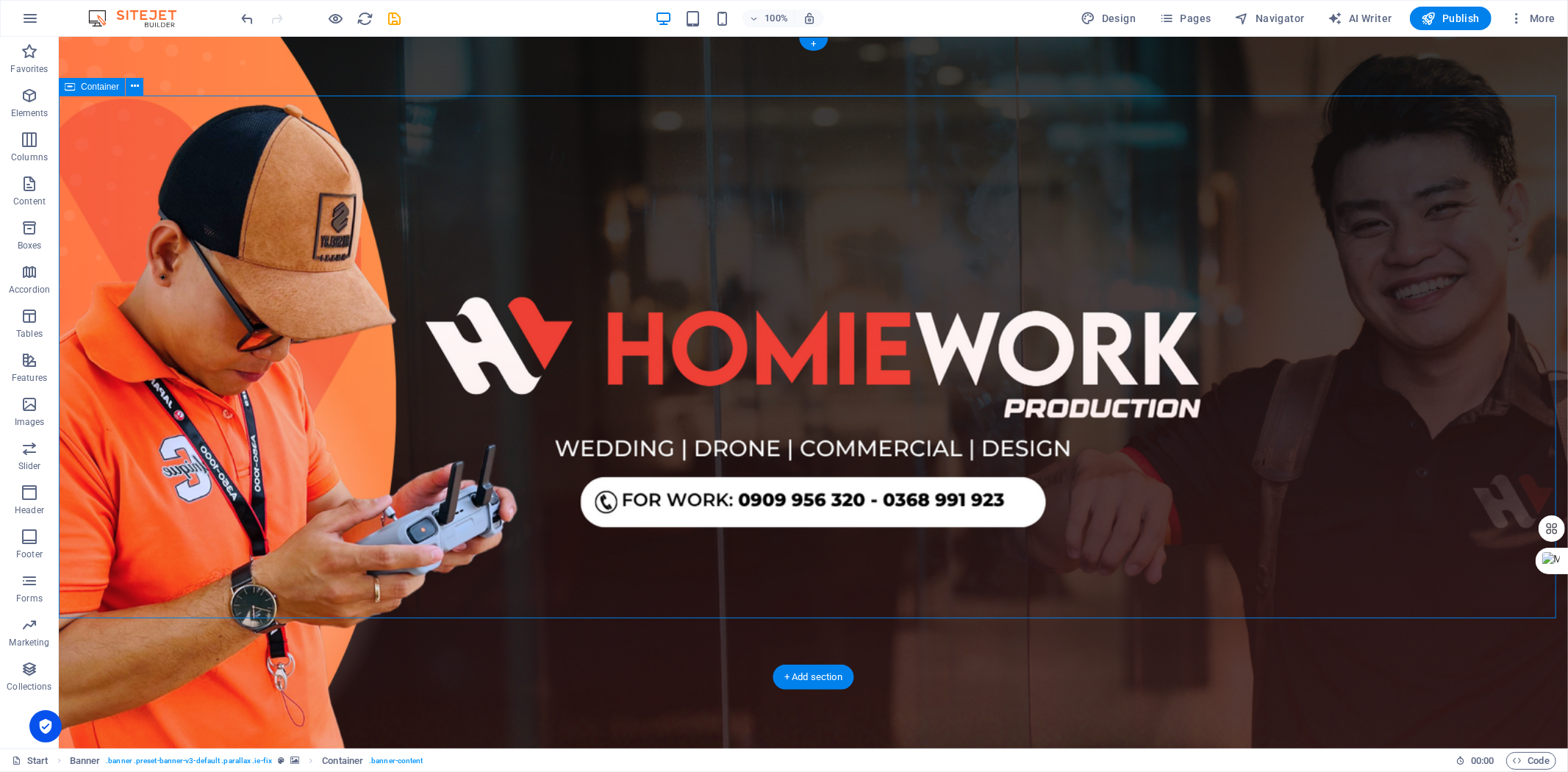 click on "I'm    Webdesigner Developer Photographer" at bounding box center [812, 978] 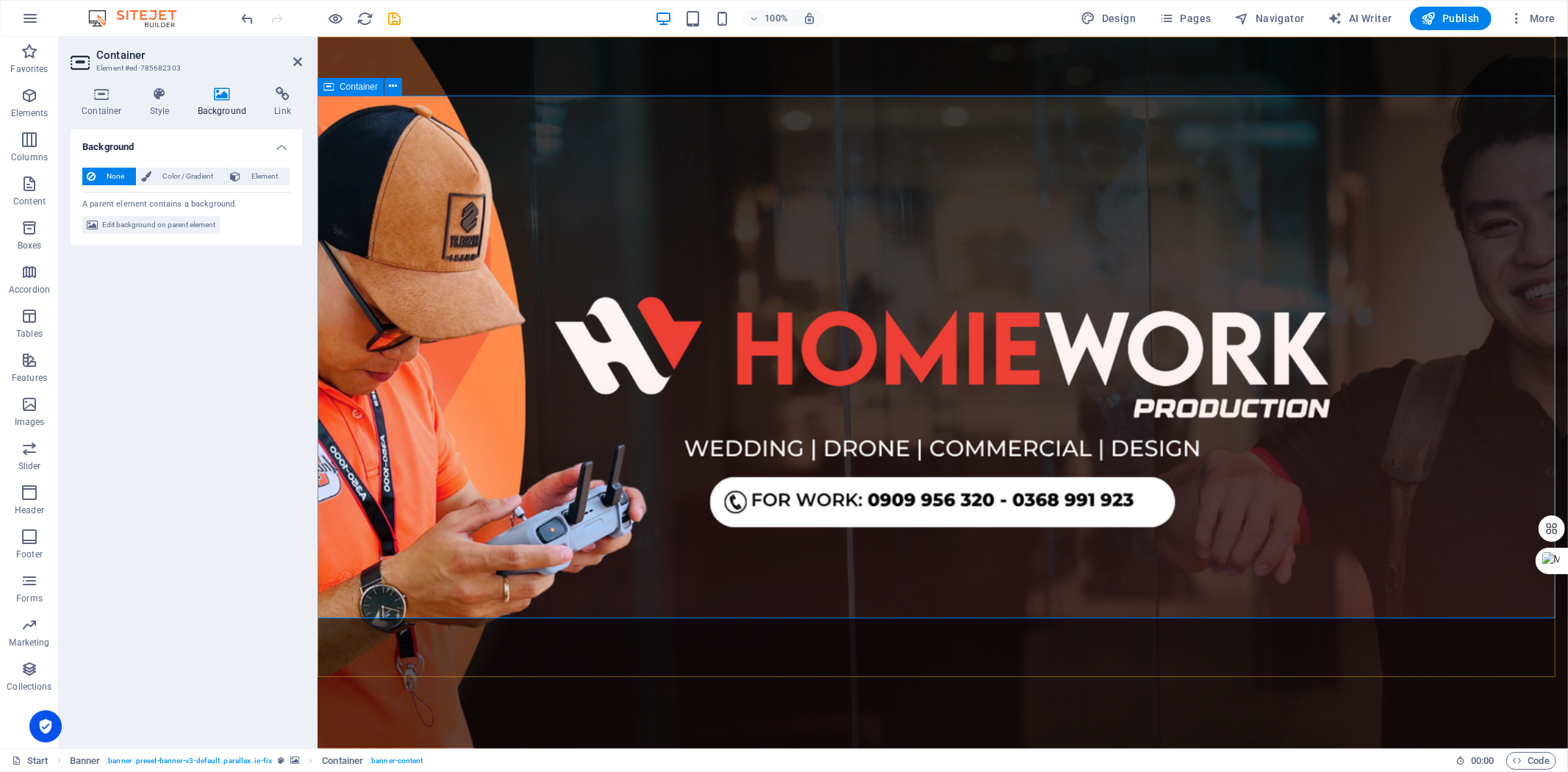 click on "I'm    Webdesigner Developer Photographer" at bounding box center (942, 978) 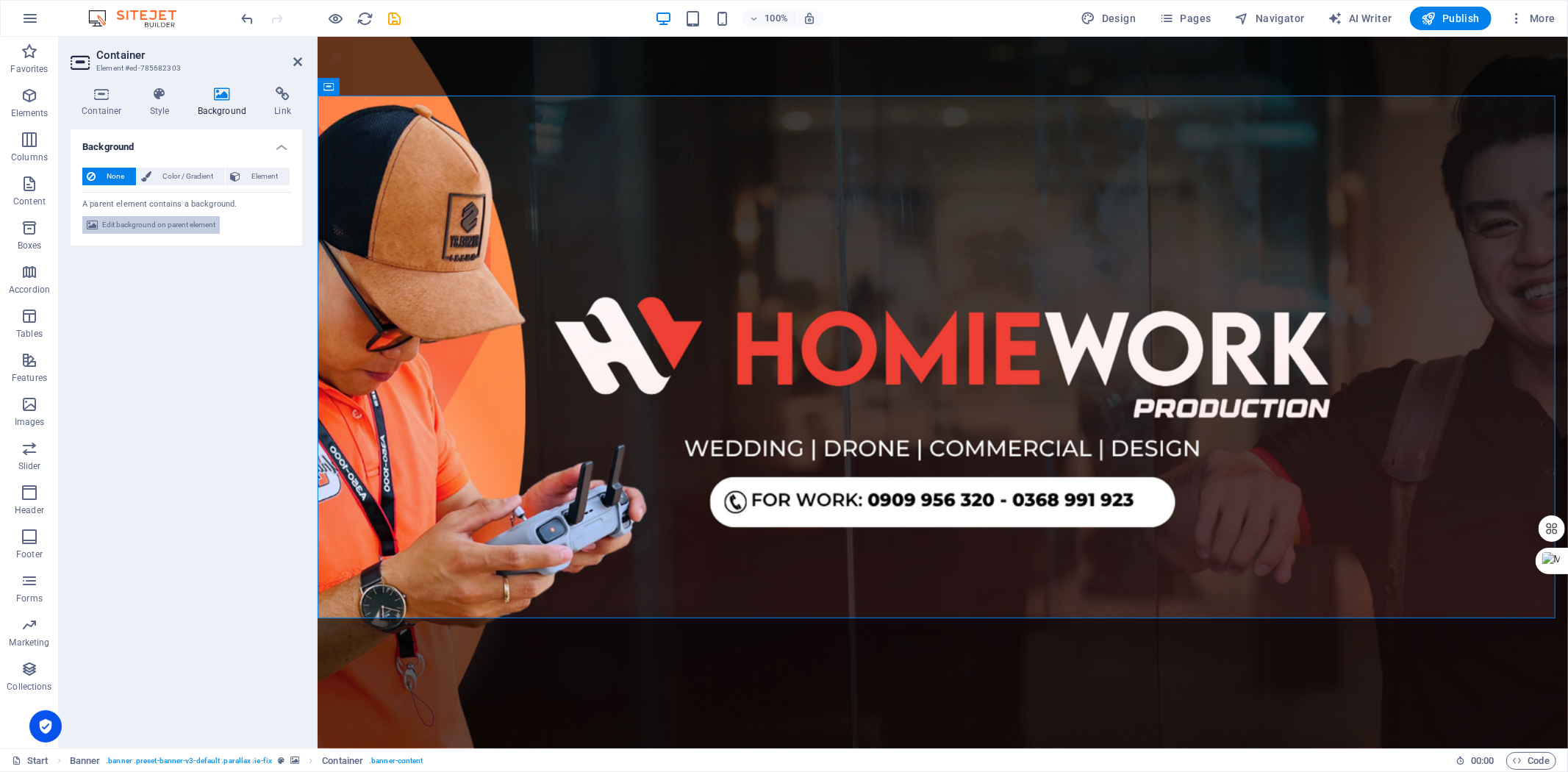 click on "Edit background on parent element" at bounding box center [159, 225] 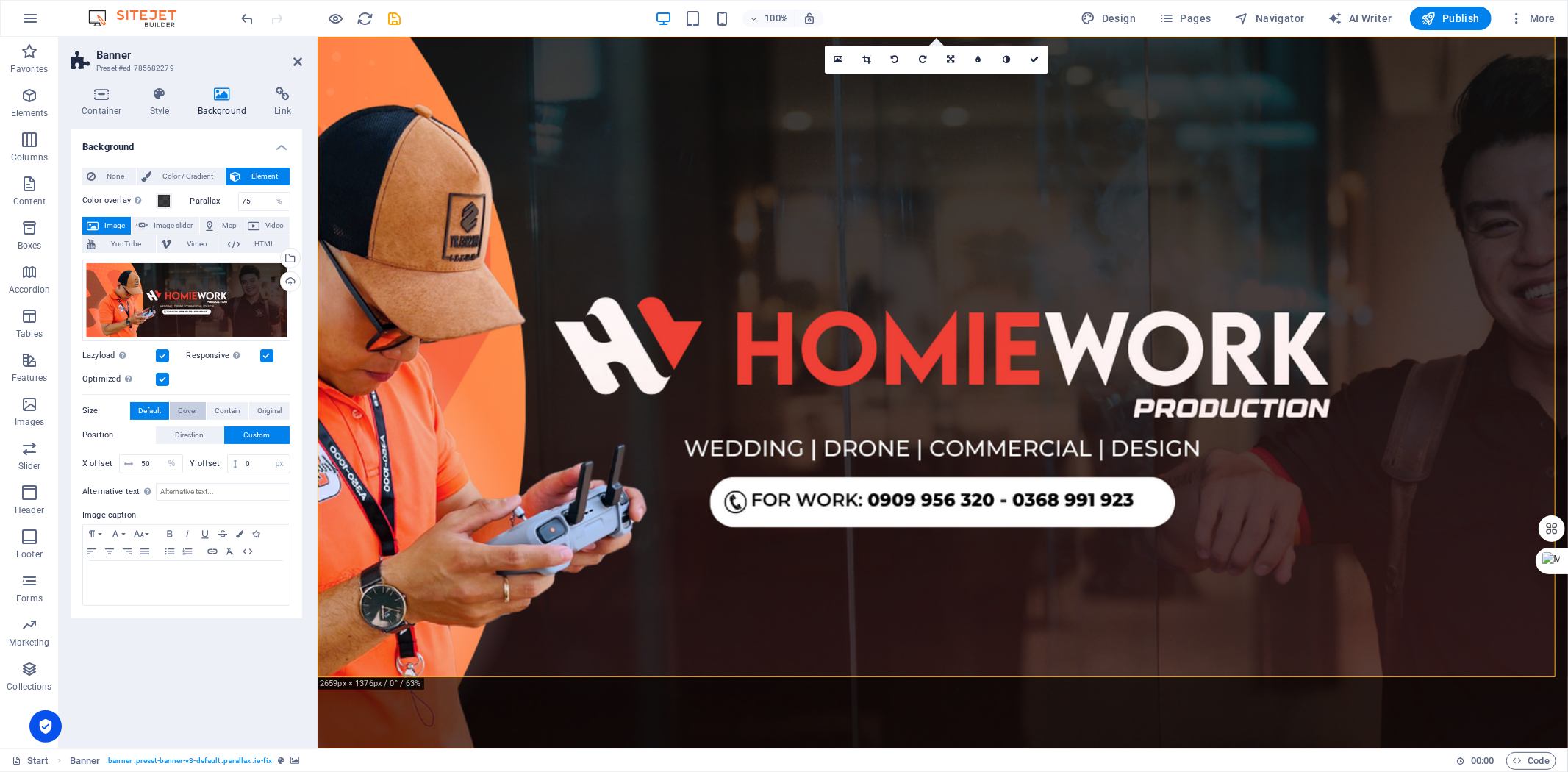 click on "Cover" at bounding box center [187, 411] 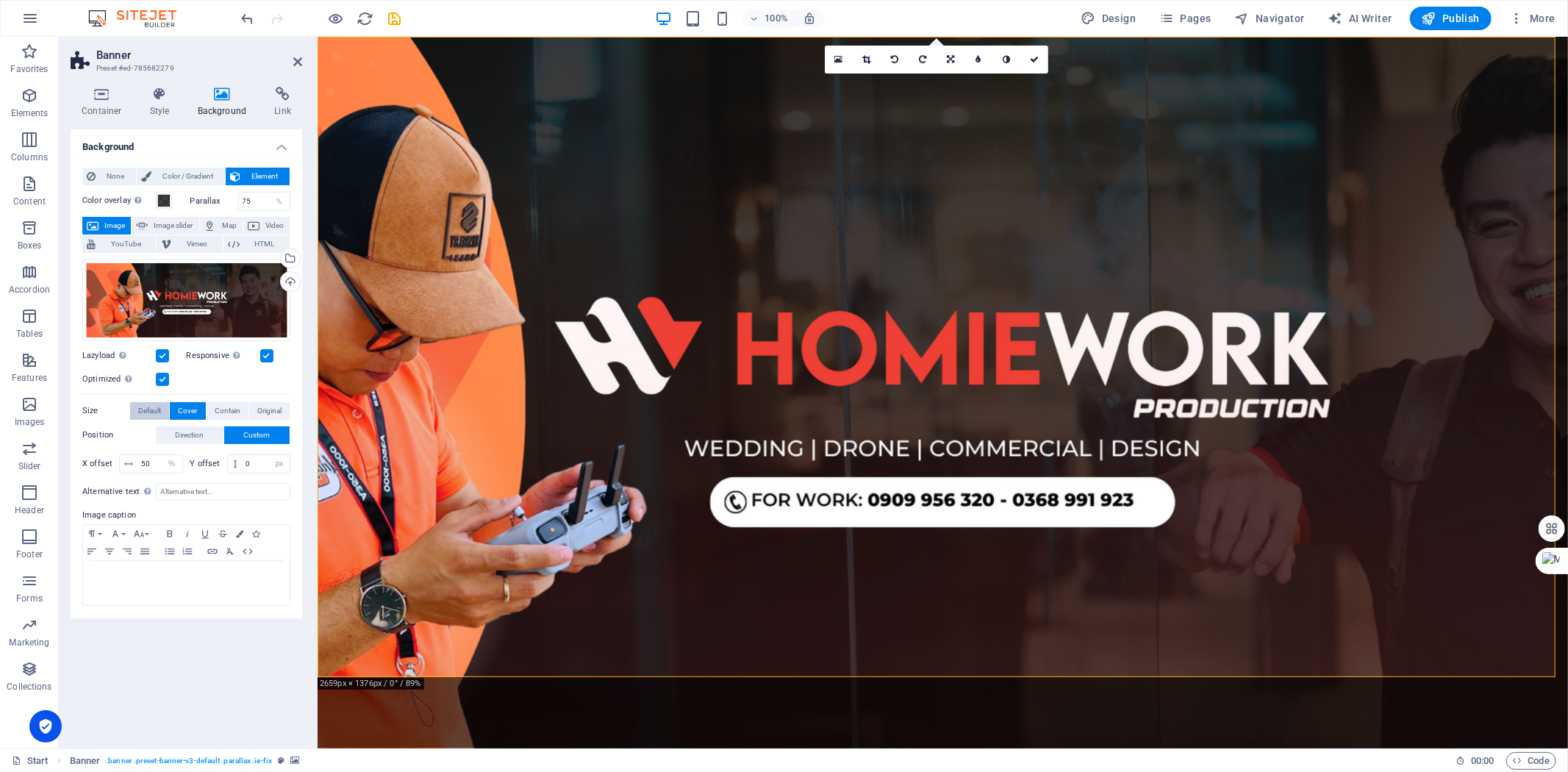 click on "Default" at bounding box center (149, 411) 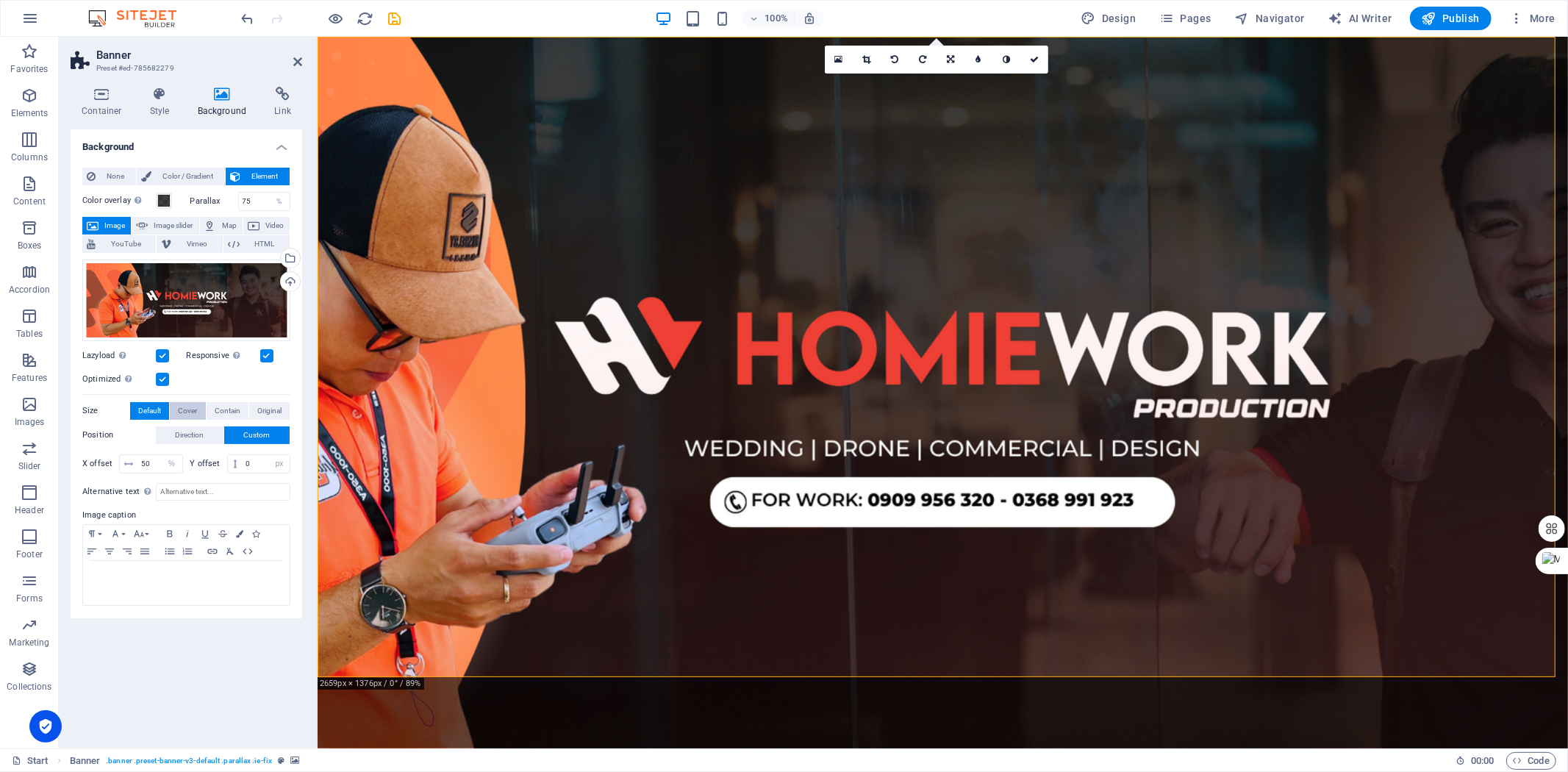 click on "Cover" at bounding box center [187, 411] 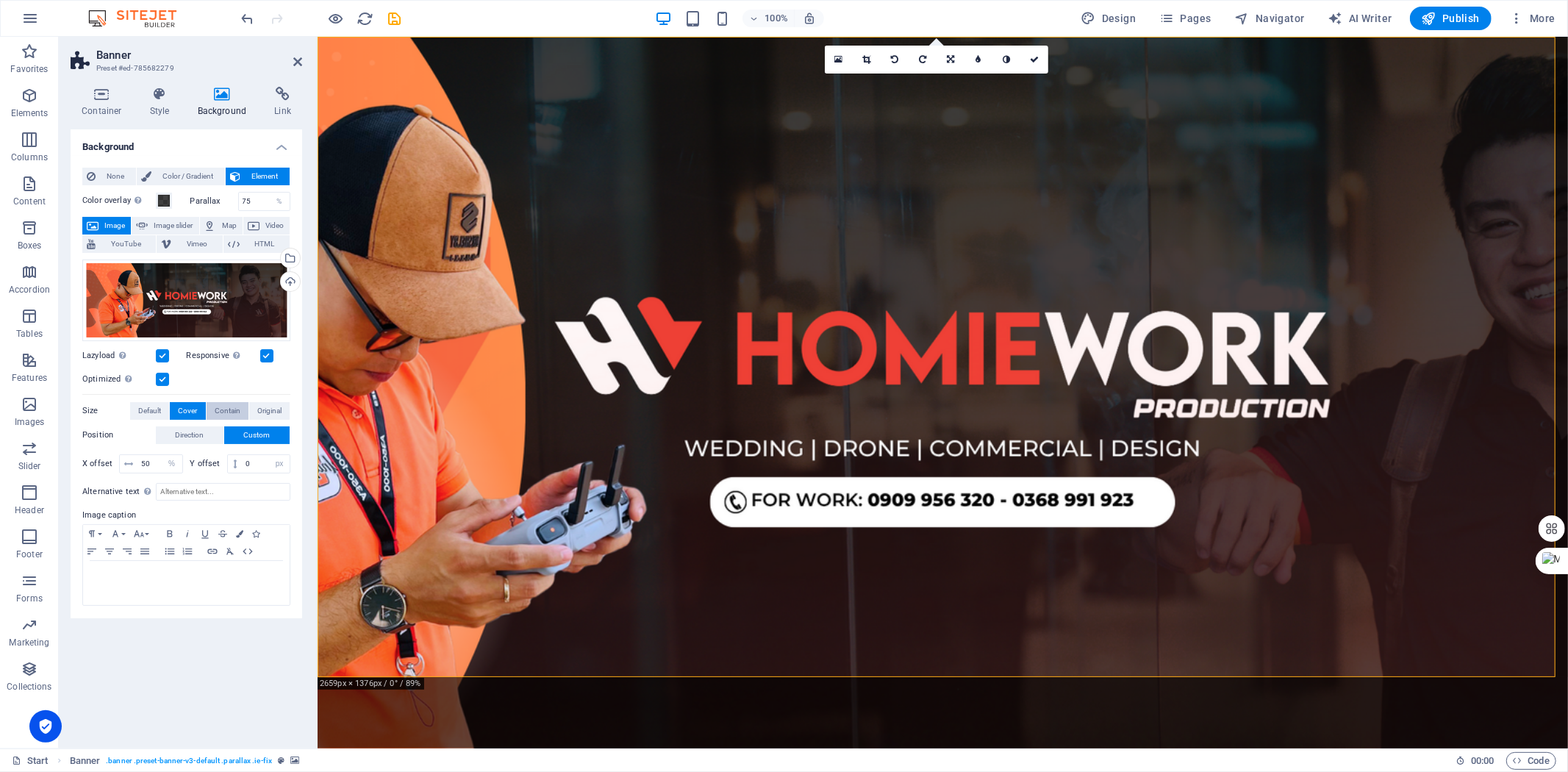 click on "Contain" at bounding box center (227, 411) 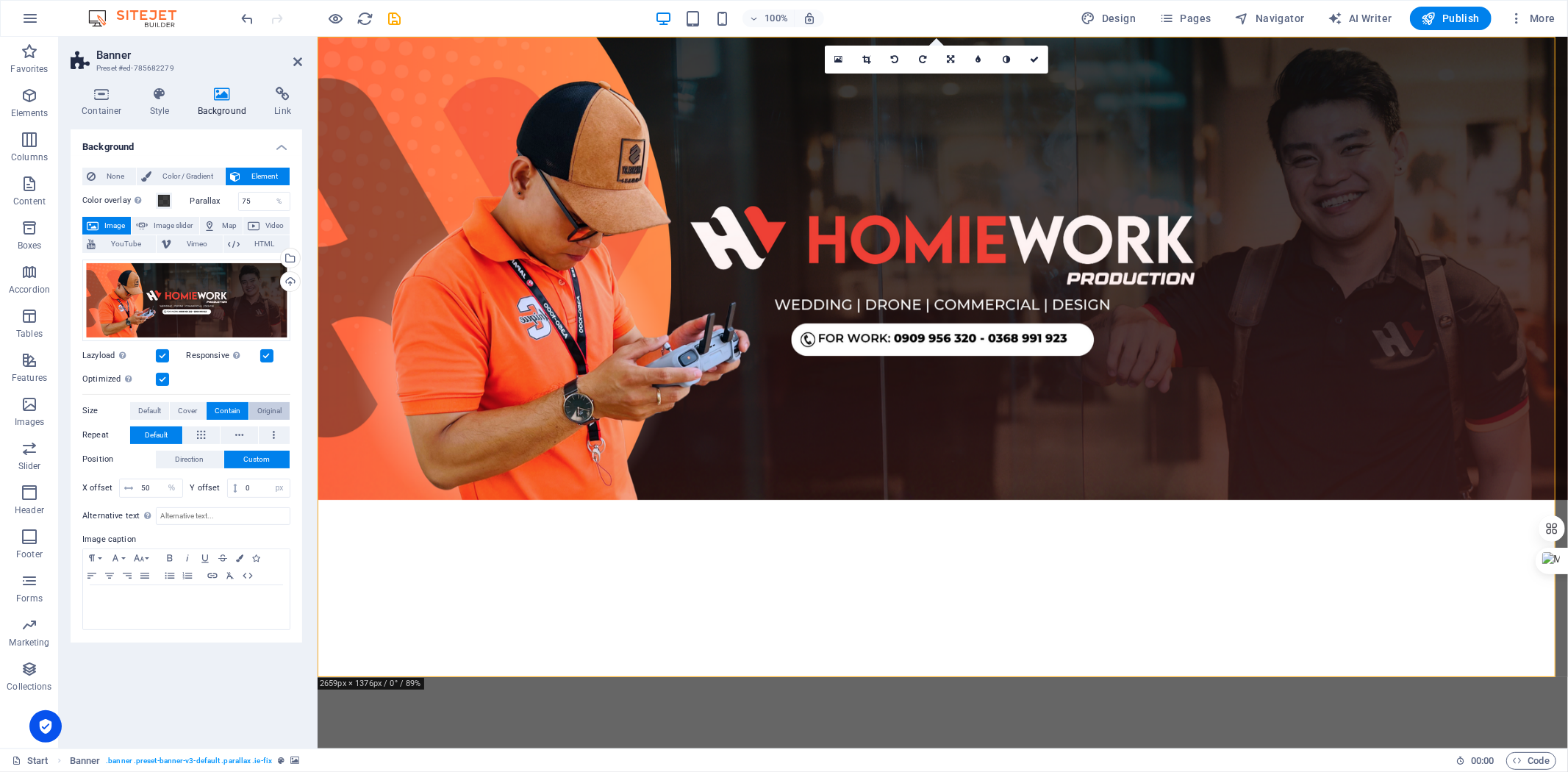 click on "Original" at bounding box center [269, 411] 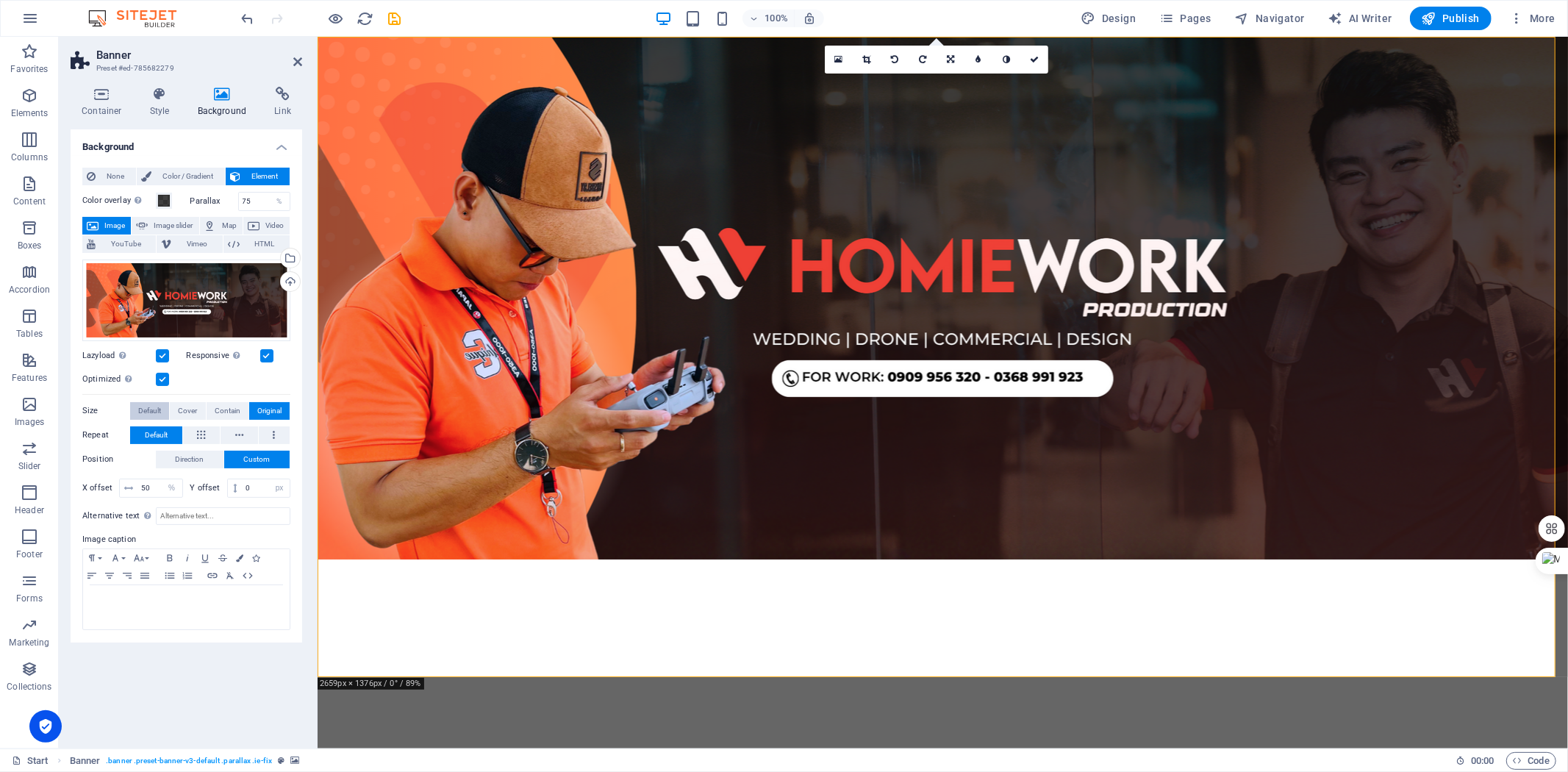 click on "Default" at bounding box center (149, 411) 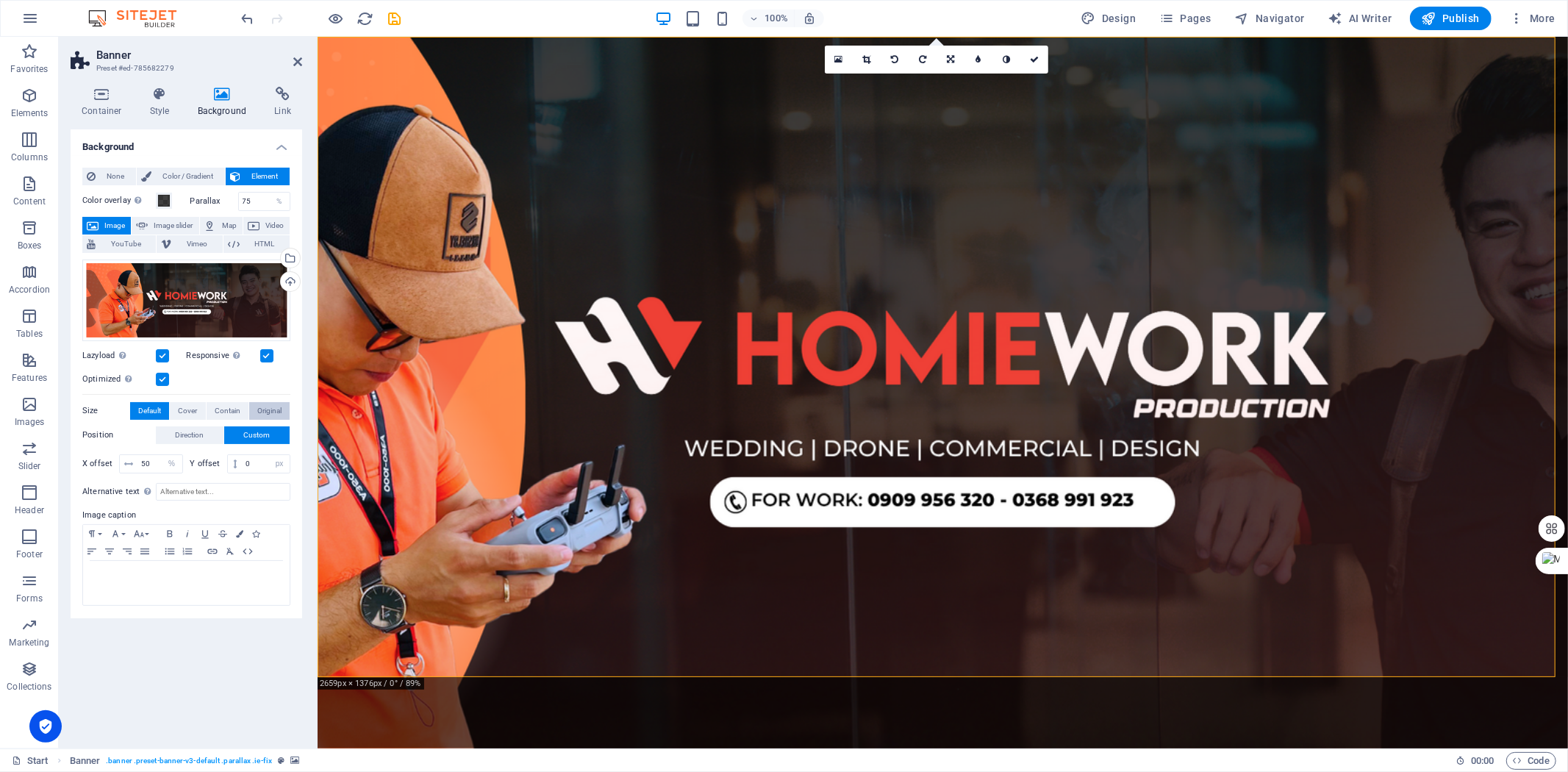 click on "Original" at bounding box center [269, 411] 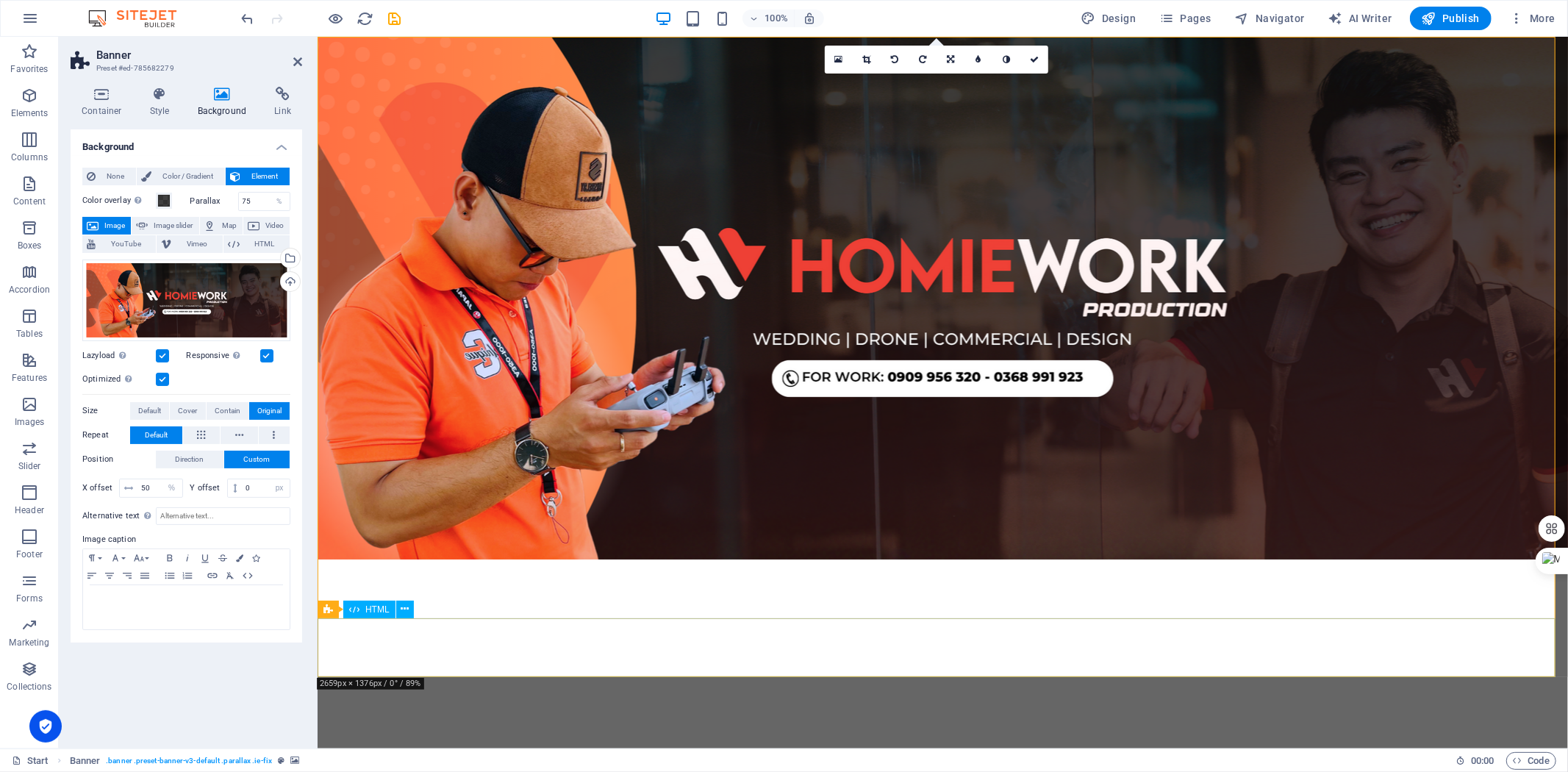 click at bounding box center [942, 1197] 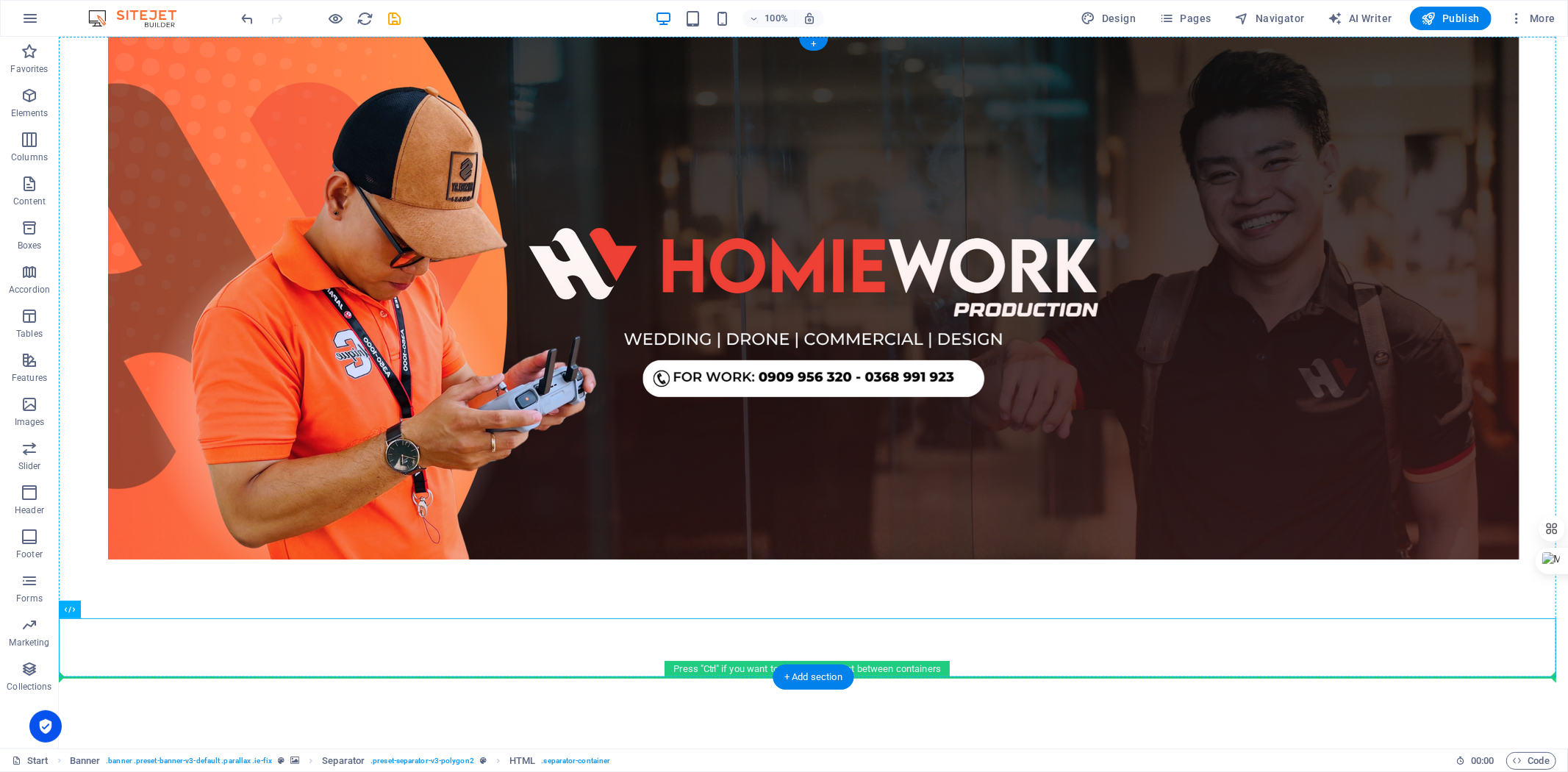 drag, startPoint x: 640, startPoint y: 632, endPoint x: 642, endPoint y: 608, distance: 24.08319 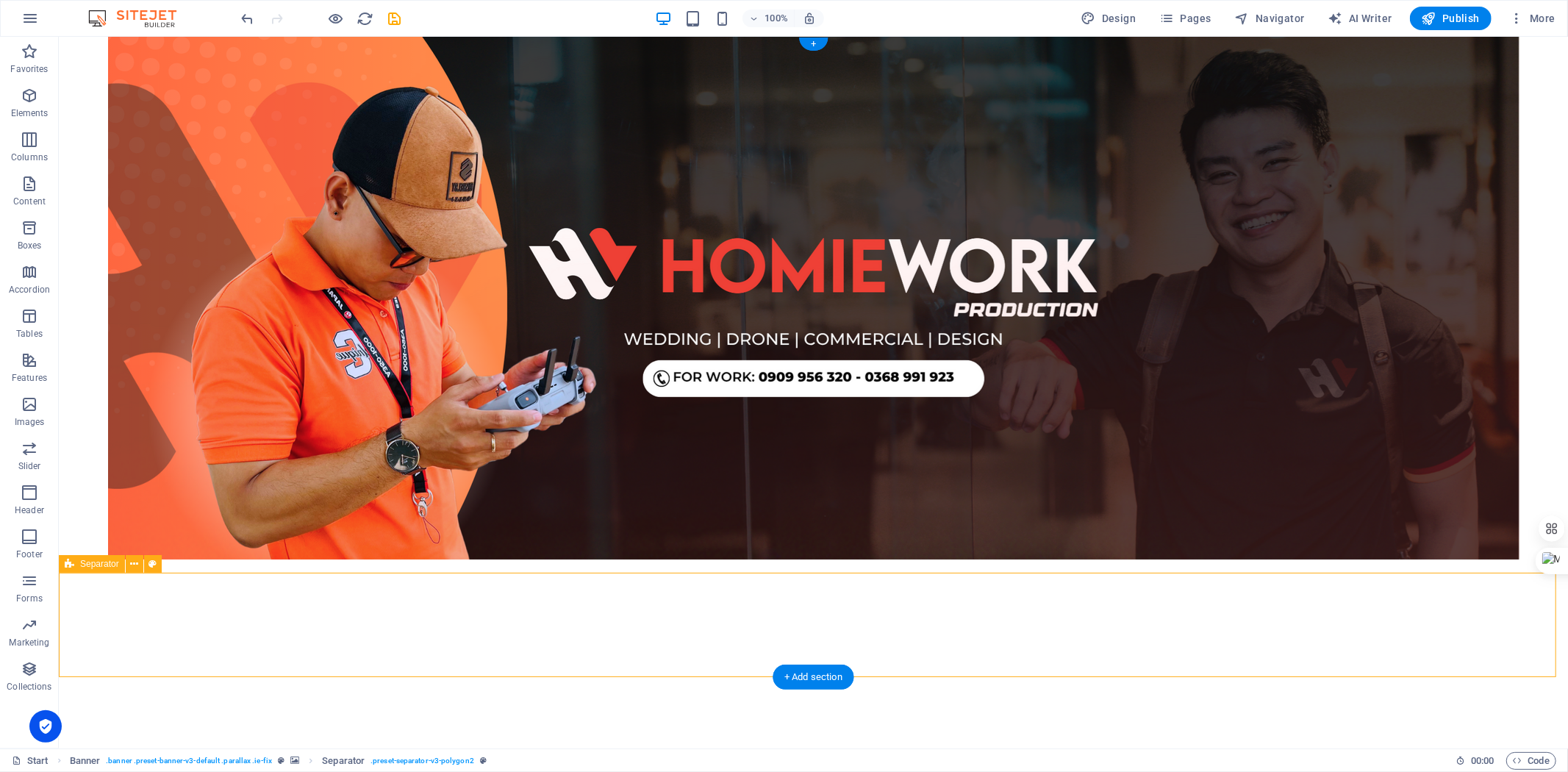 drag, startPoint x: 628, startPoint y: 619, endPoint x: 627, endPoint y: 598, distance: 21.023796 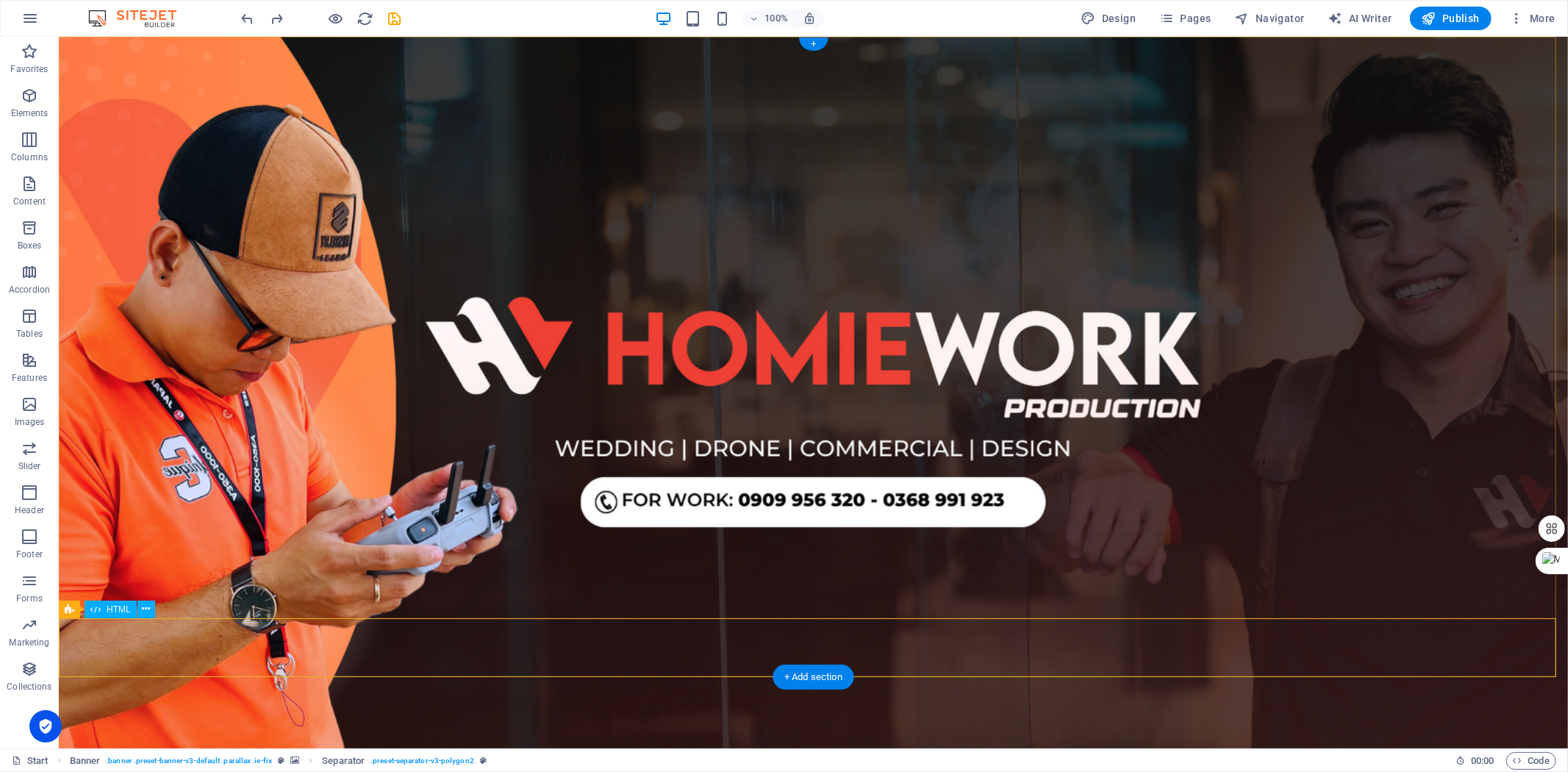 click at bounding box center [812, 1197] 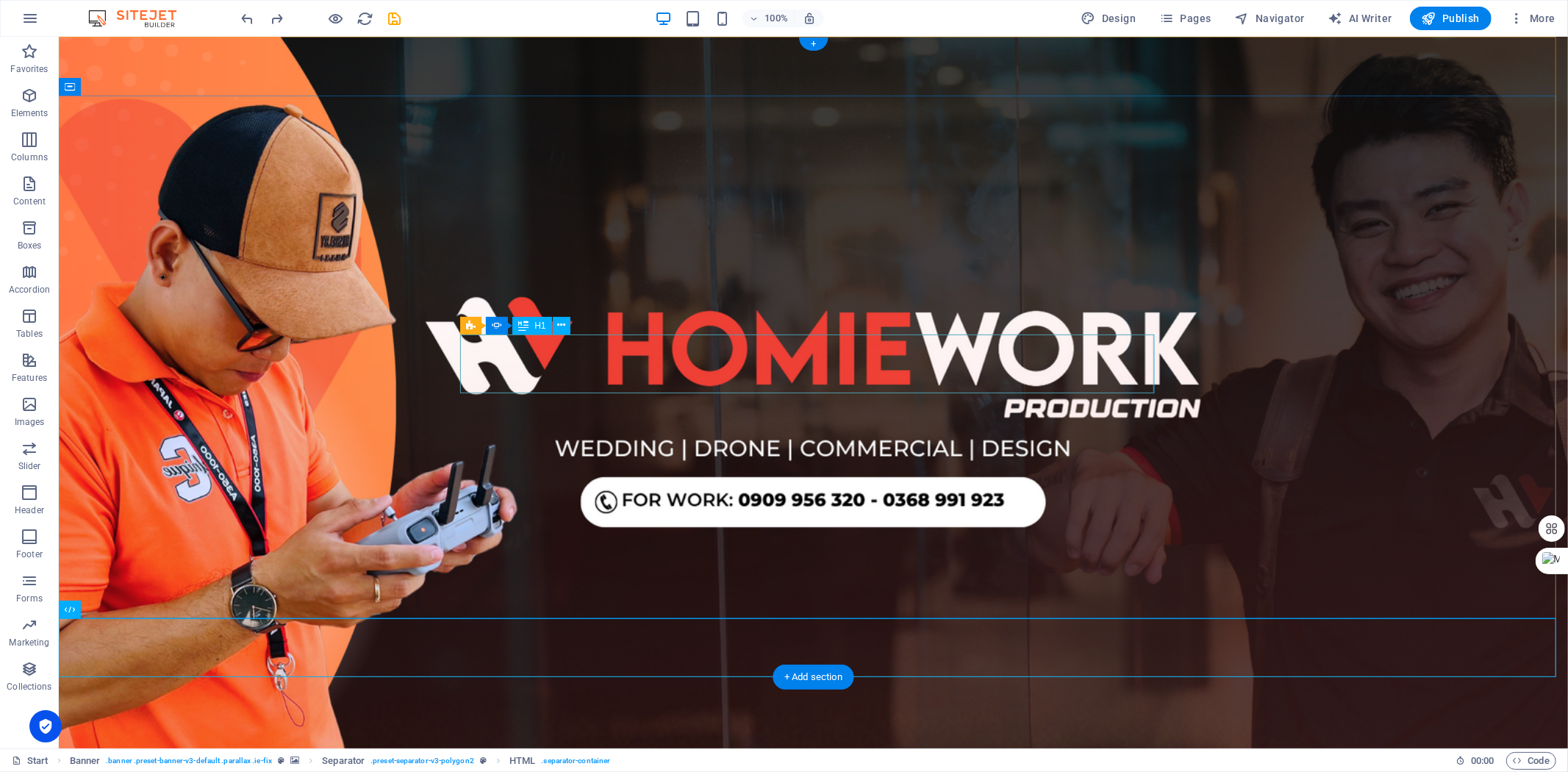 click on "Photographer" at bounding box center (-576, 1059) 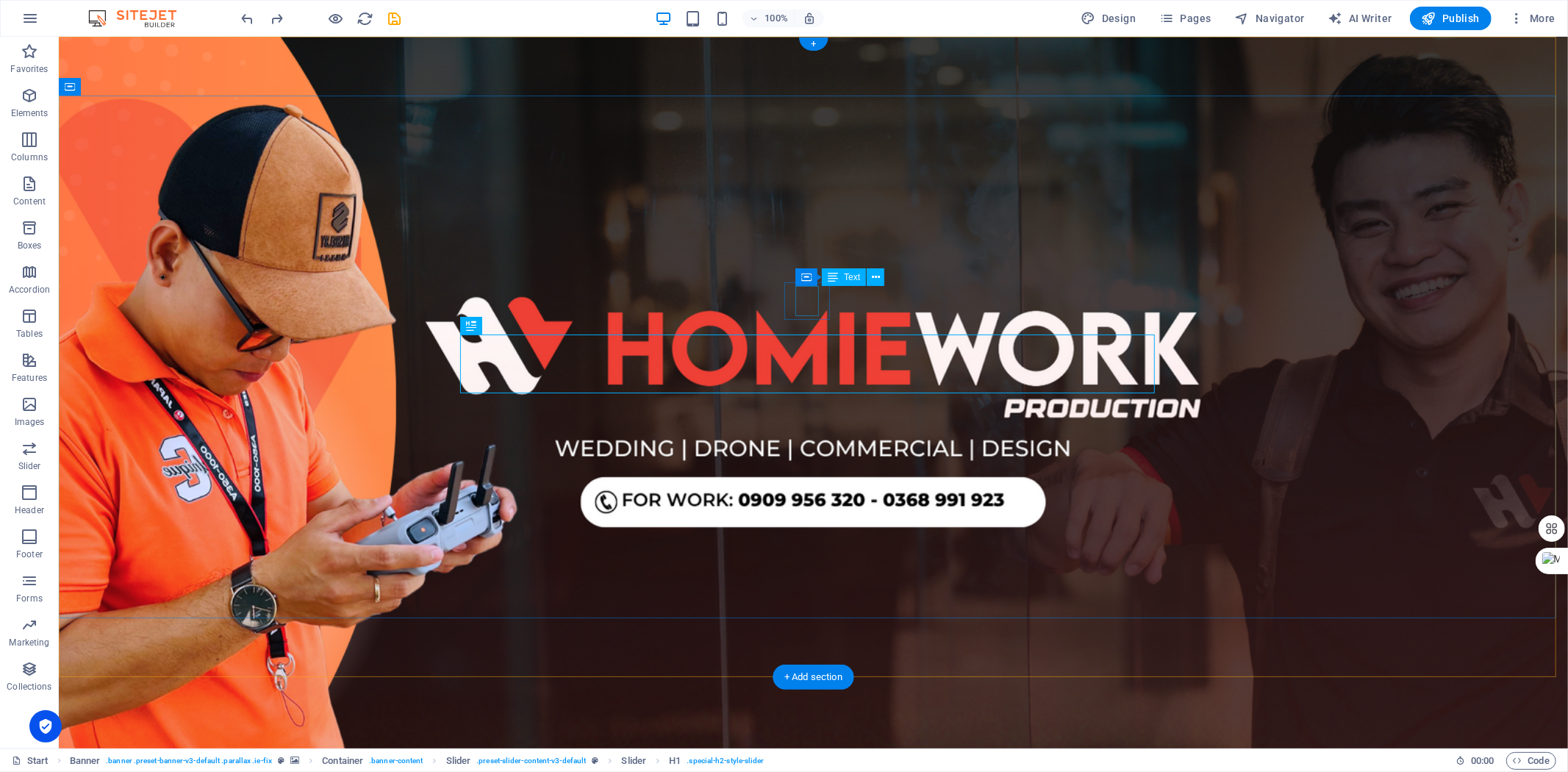 click on "I'm" at bounding box center [813, 878] 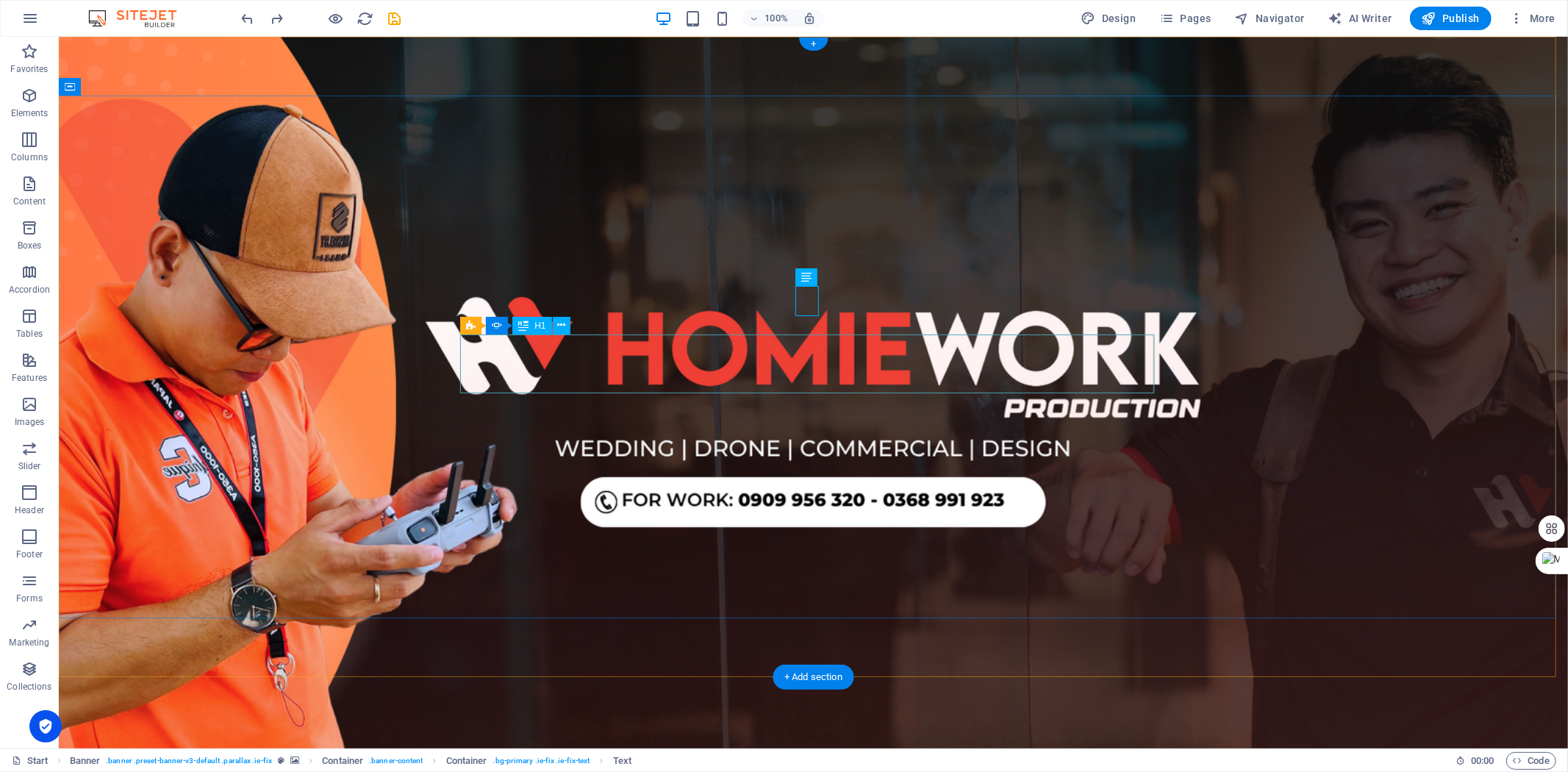 click on "Photographer" at bounding box center [-576, 1059] 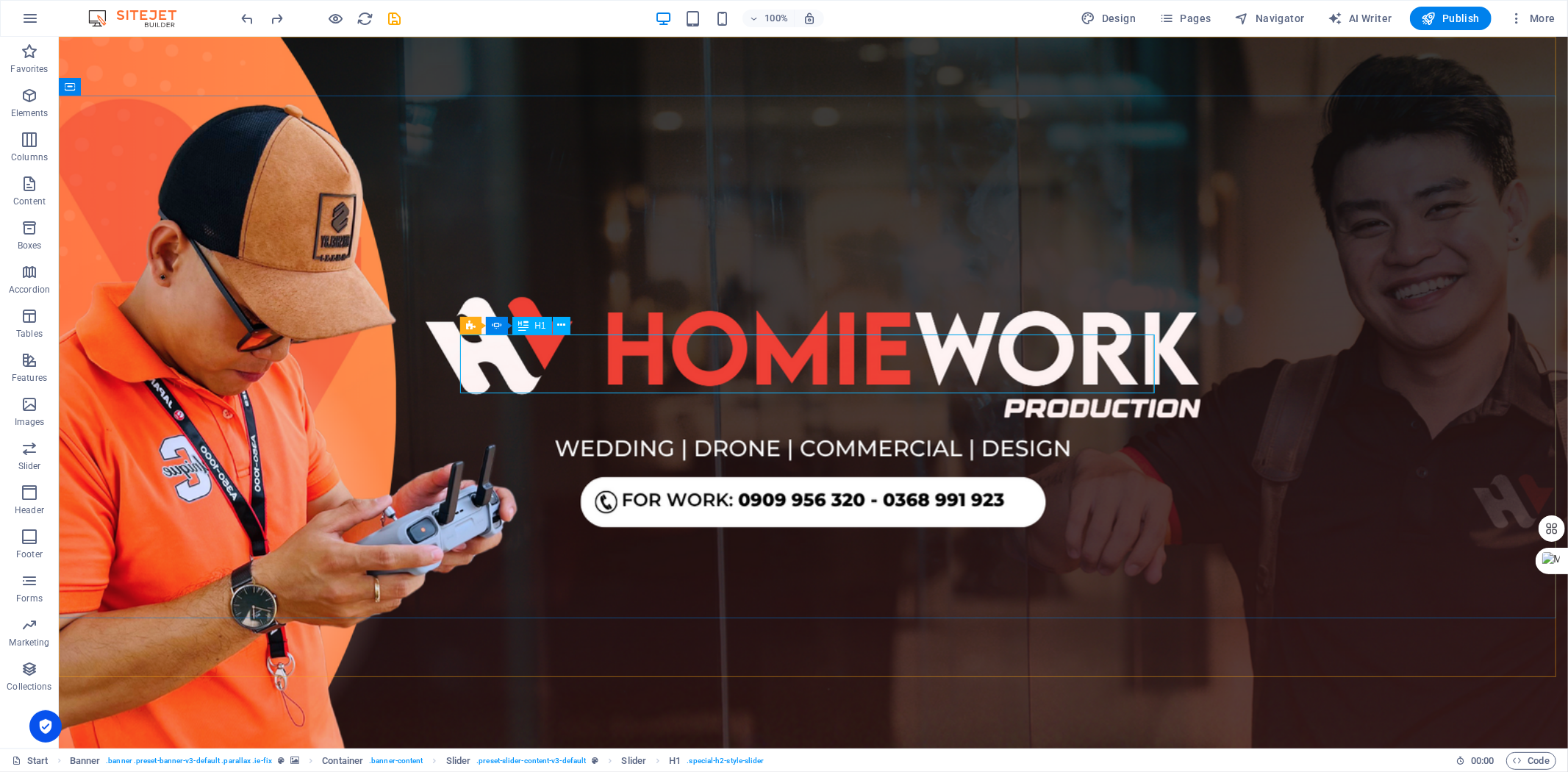 click on "H1" at bounding box center (540, 326) 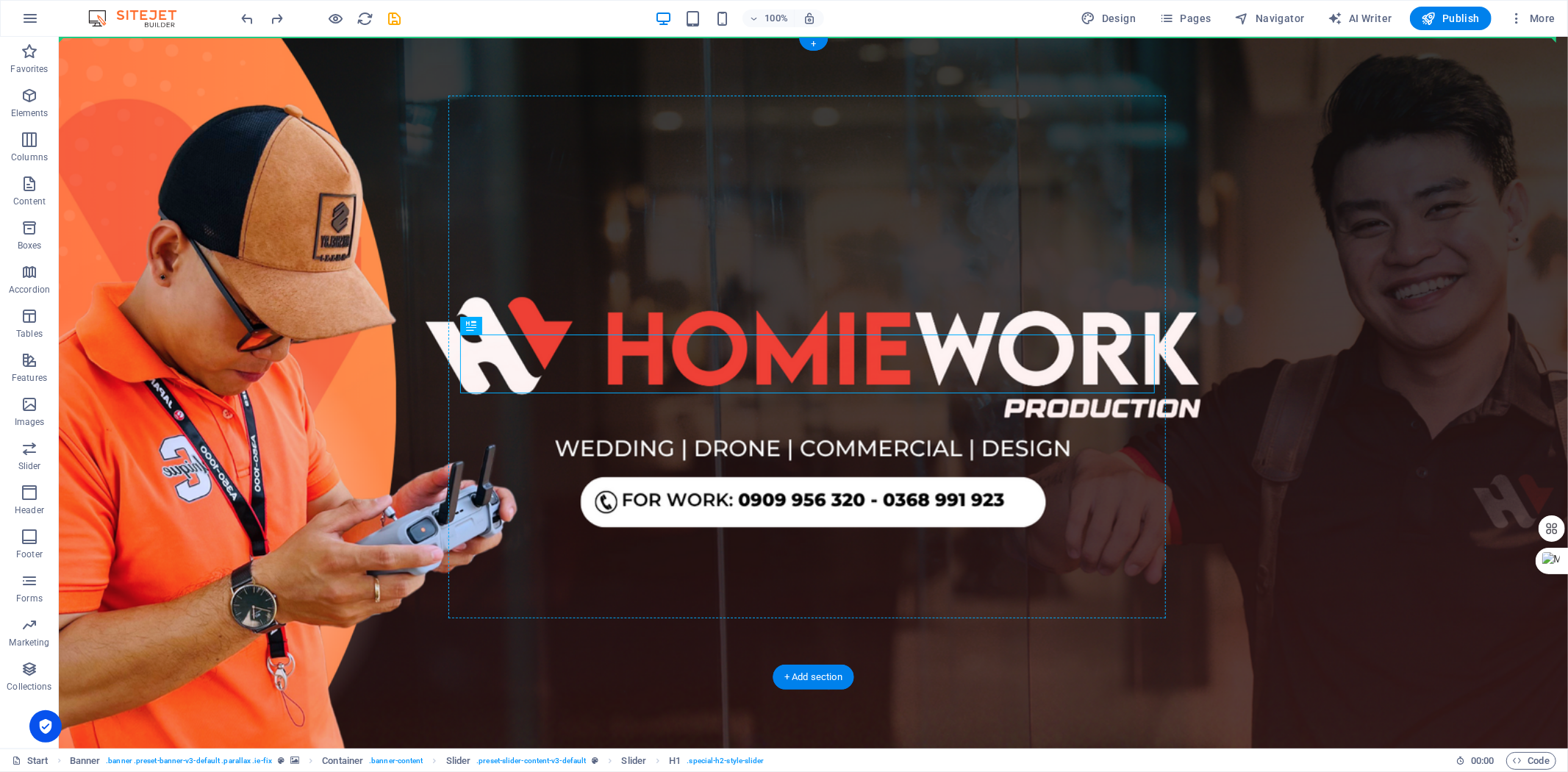drag, startPoint x: 590, startPoint y: 360, endPoint x: 537, endPoint y: 346, distance: 54.81788 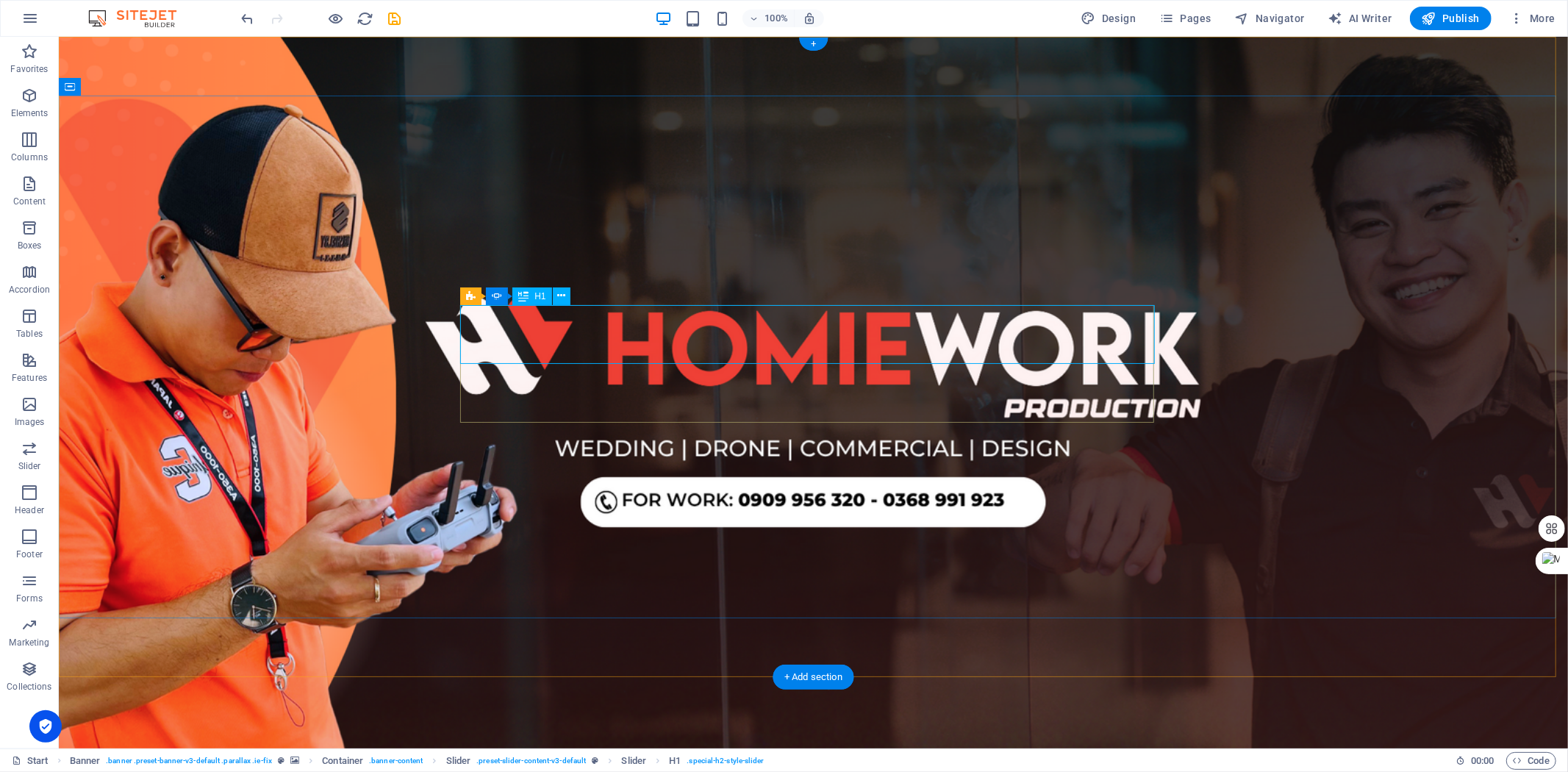 click on "Photographer" at bounding box center (813, 941) 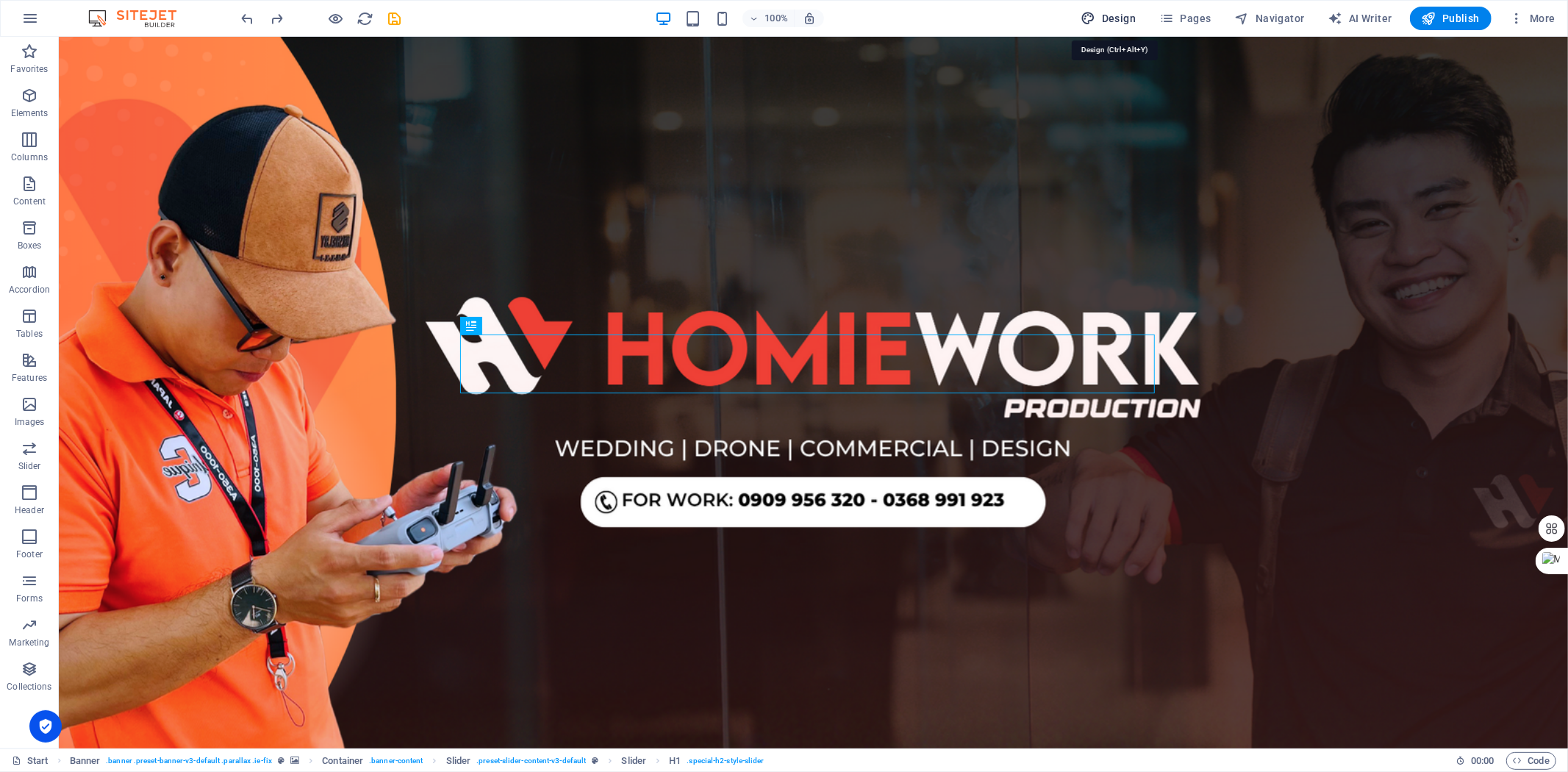 click on "Design" at bounding box center [1109, 18] 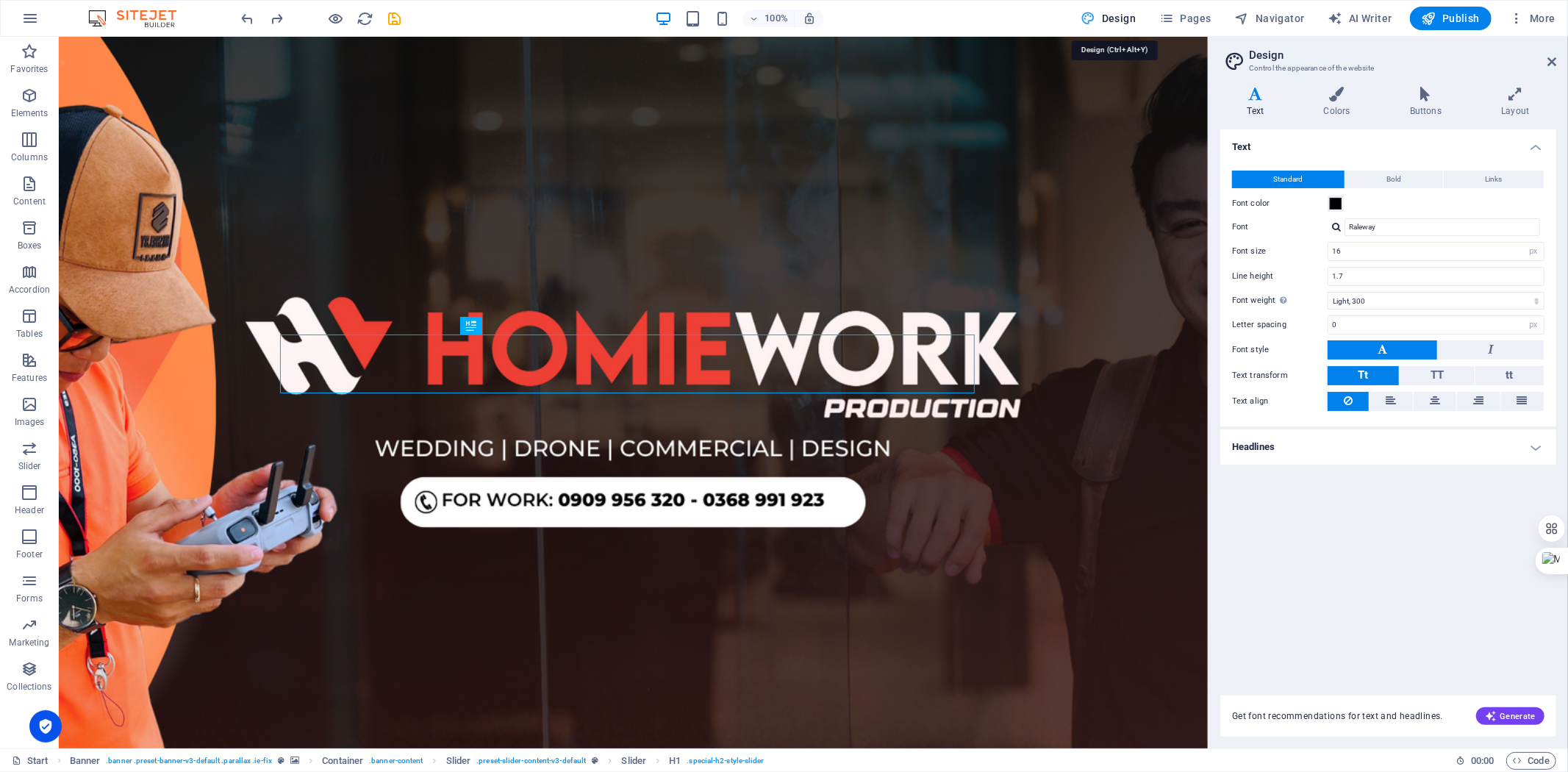 click on "Design" at bounding box center [1109, 18] 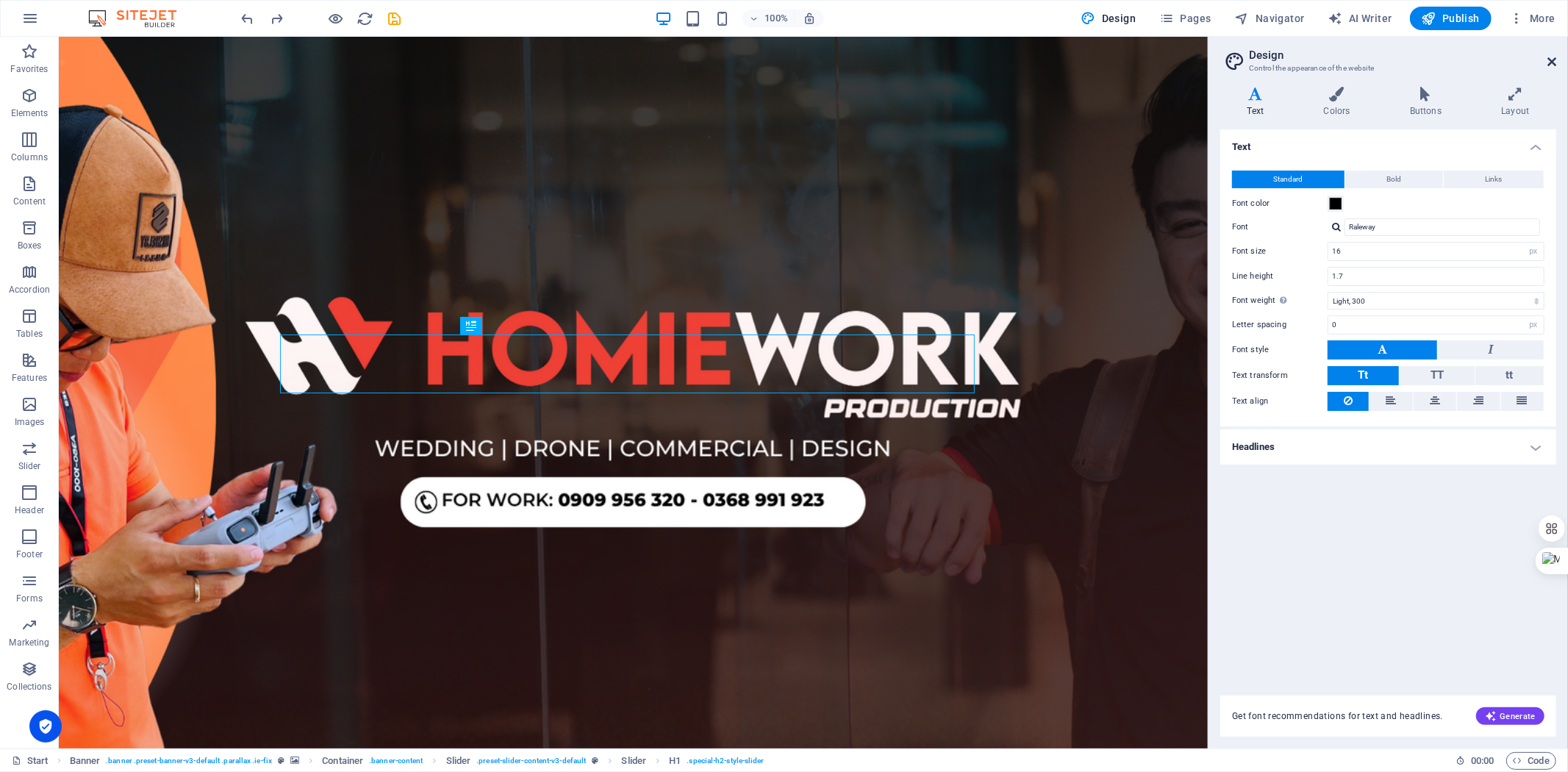 click at bounding box center (1552, 62) 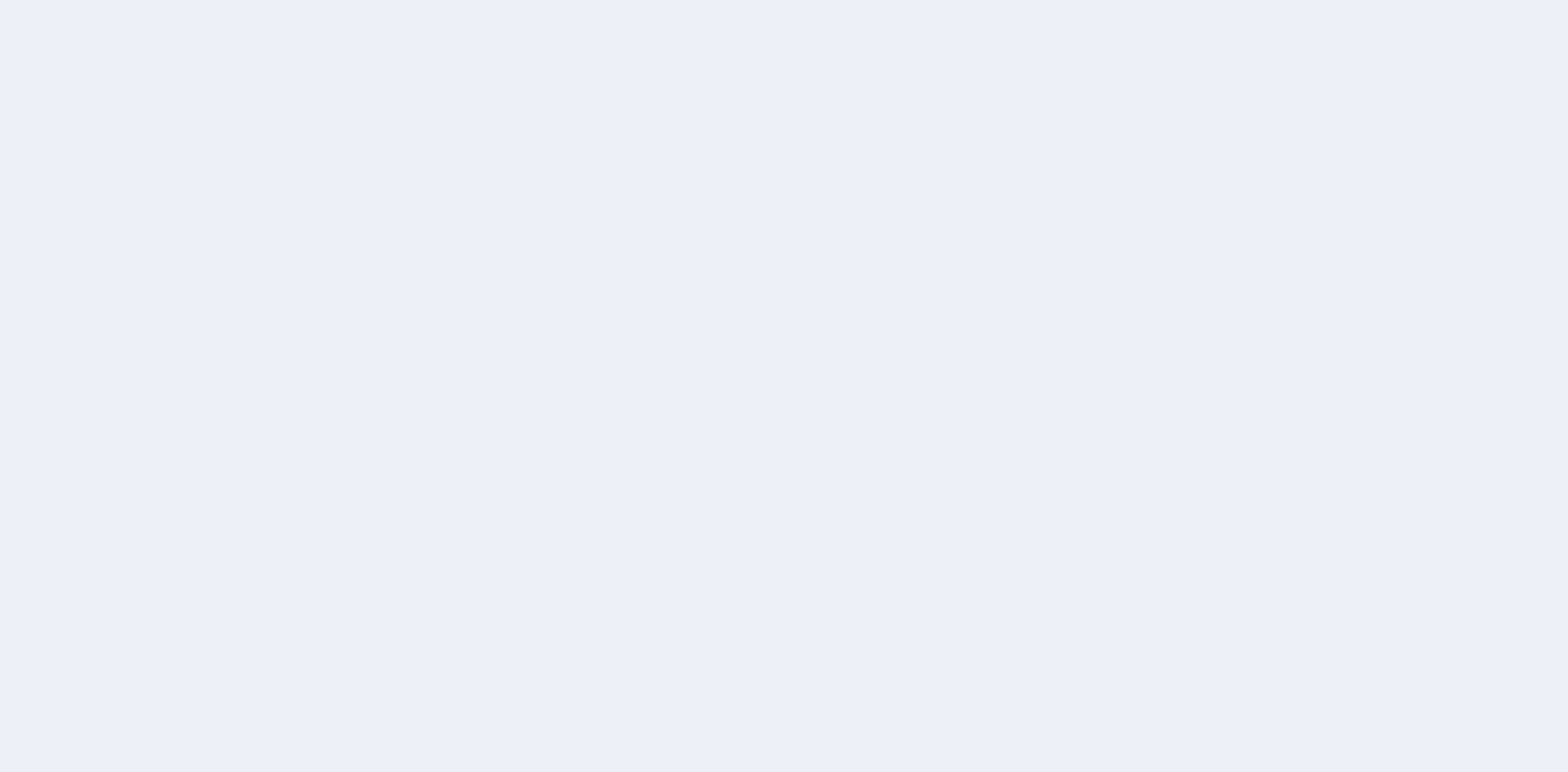 scroll, scrollTop: 0, scrollLeft: 0, axis: both 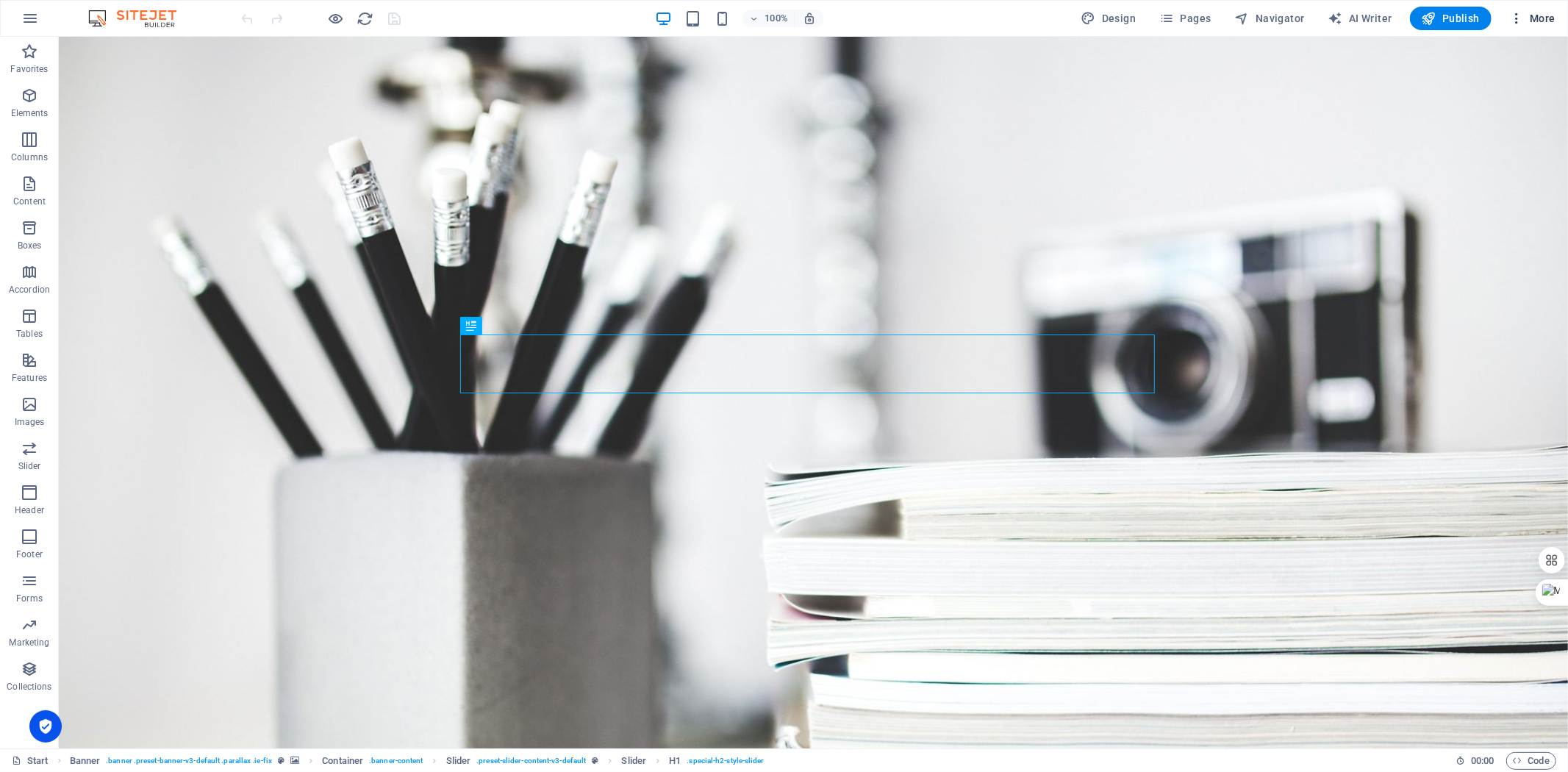 click at bounding box center [1517, 18] 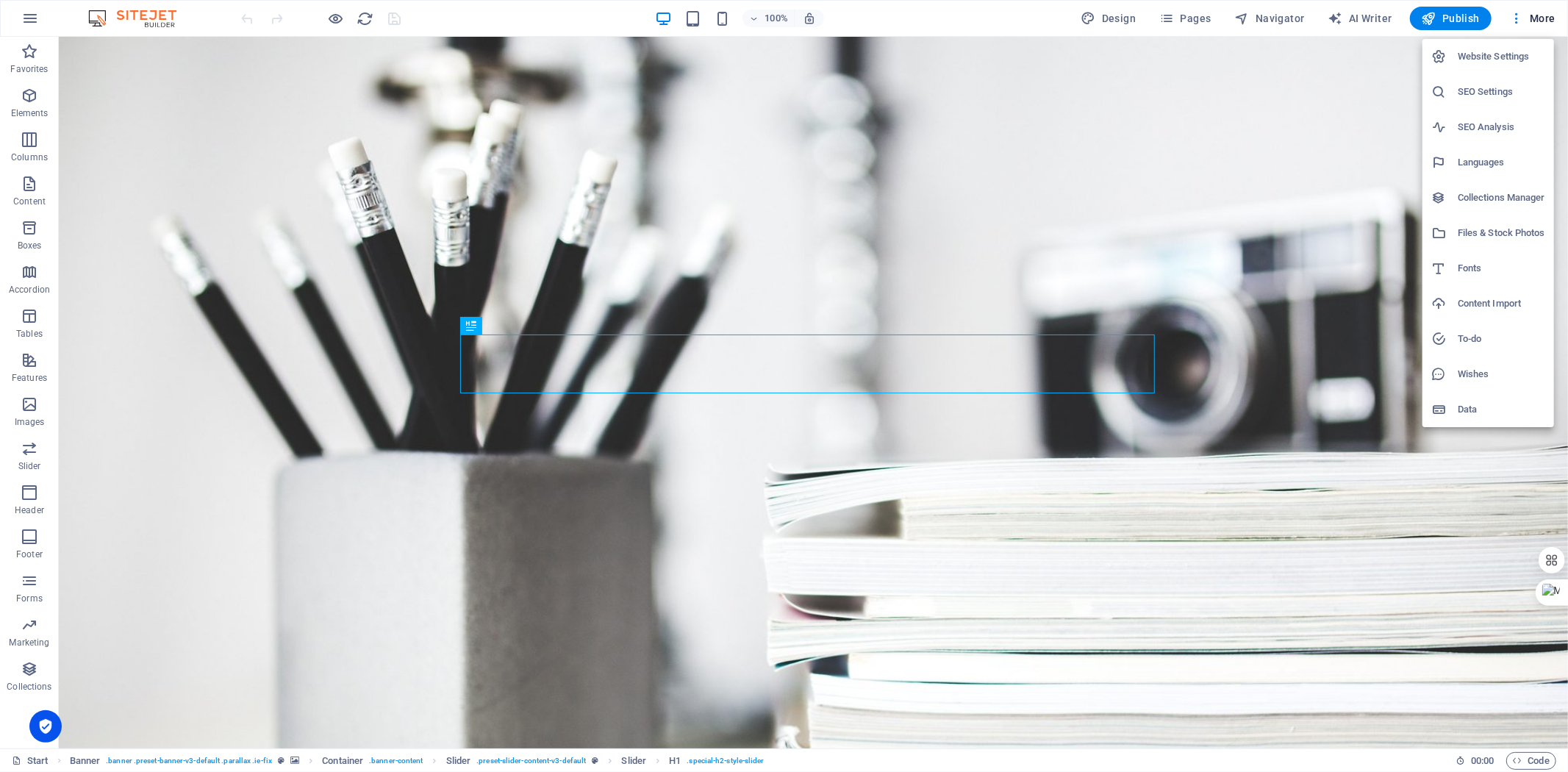 click at bounding box center (784, 386) 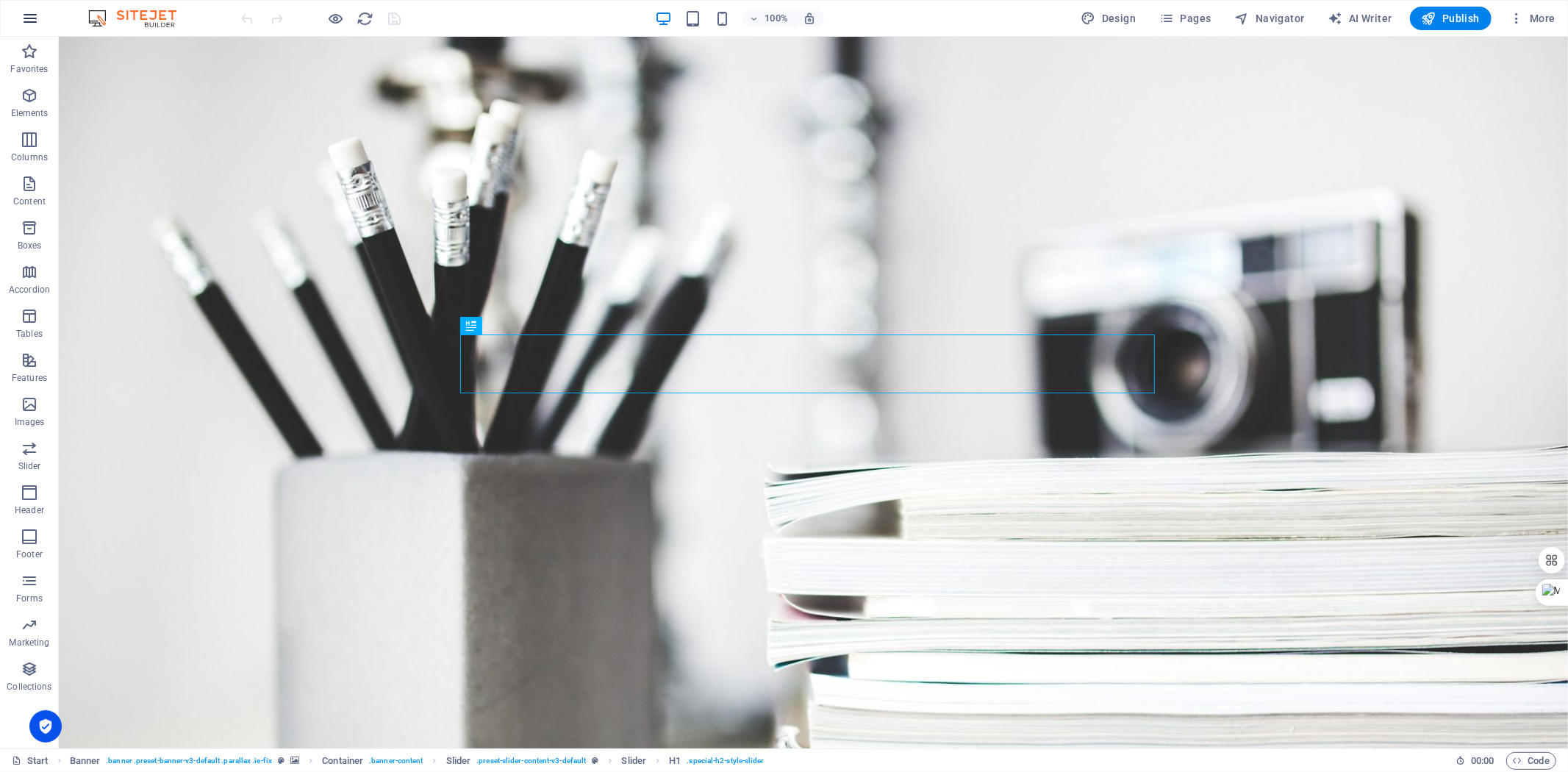 click at bounding box center [30, 18] 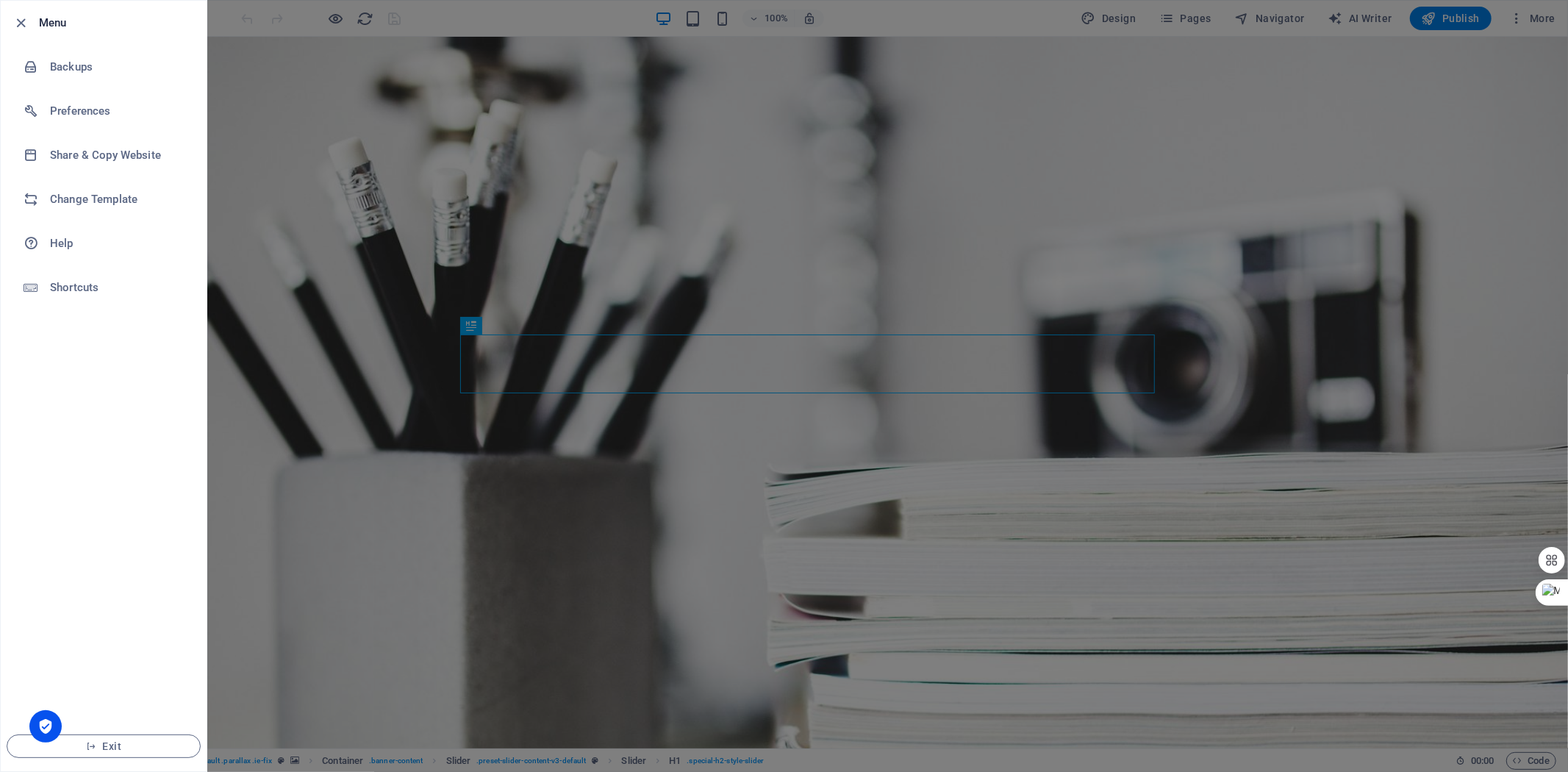 click at bounding box center (21, 23) 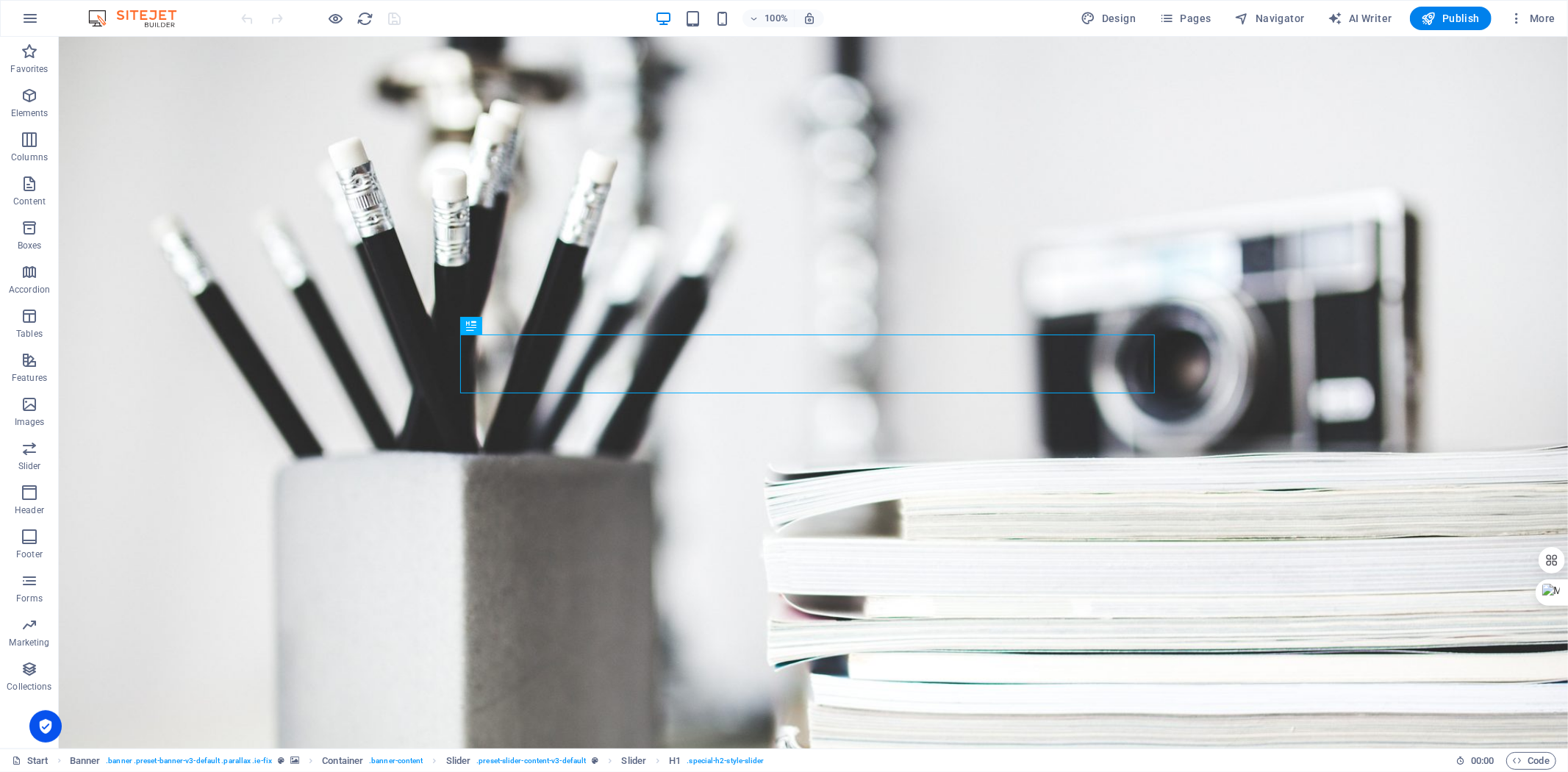 click at bounding box center [321, 18] 